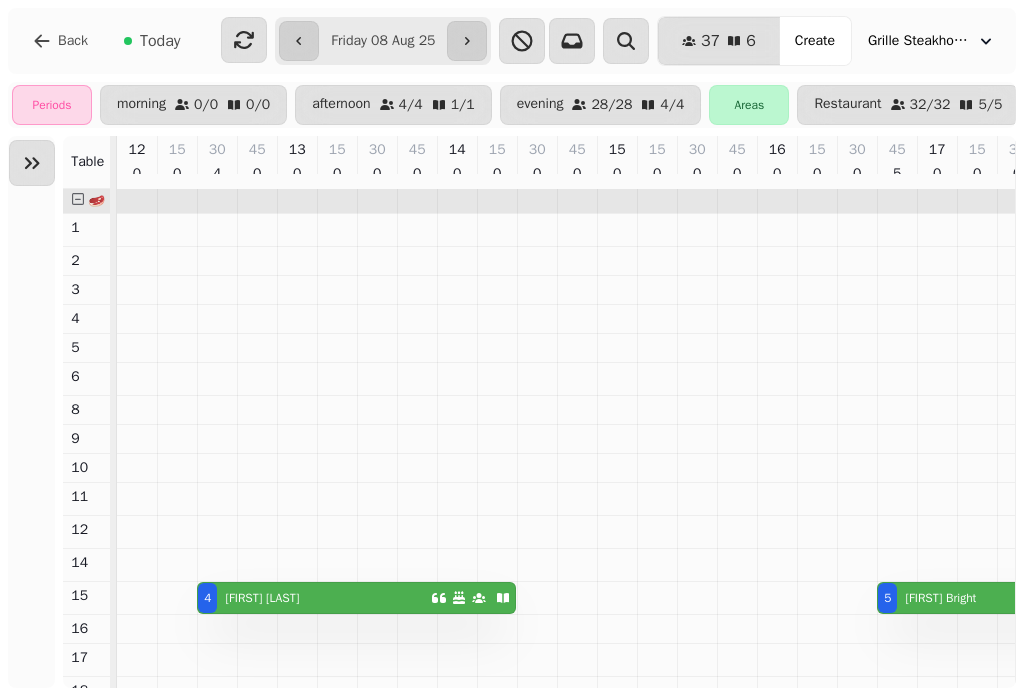 scroll, scrollTop: 0, scrollLeft: 0, axis: both 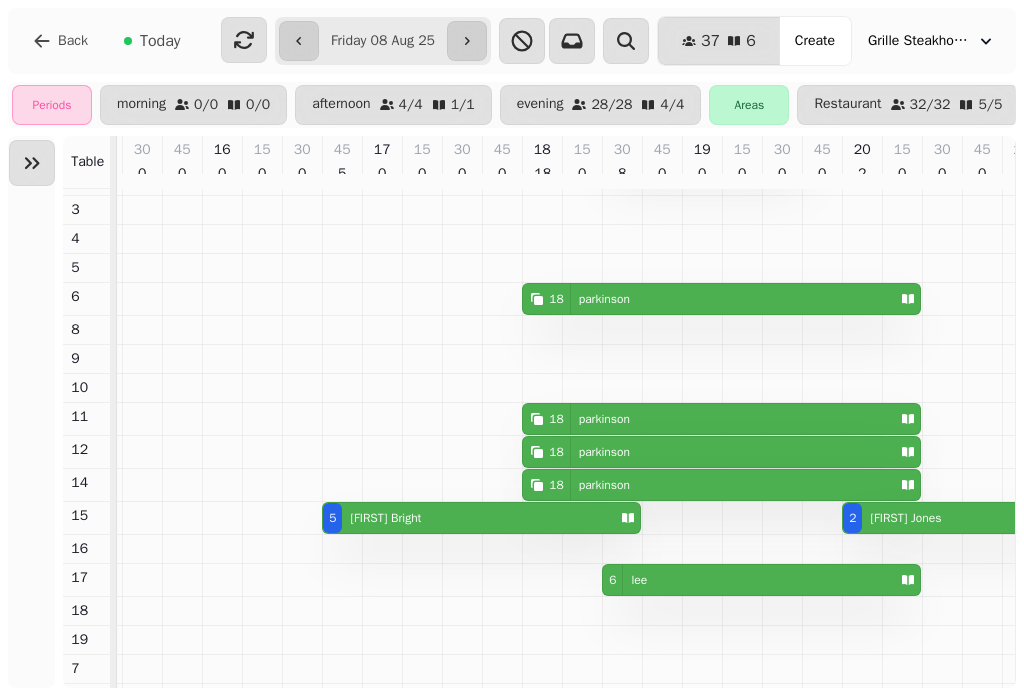 click on "5 Billie   Bright" at bounding box center (467, 518) 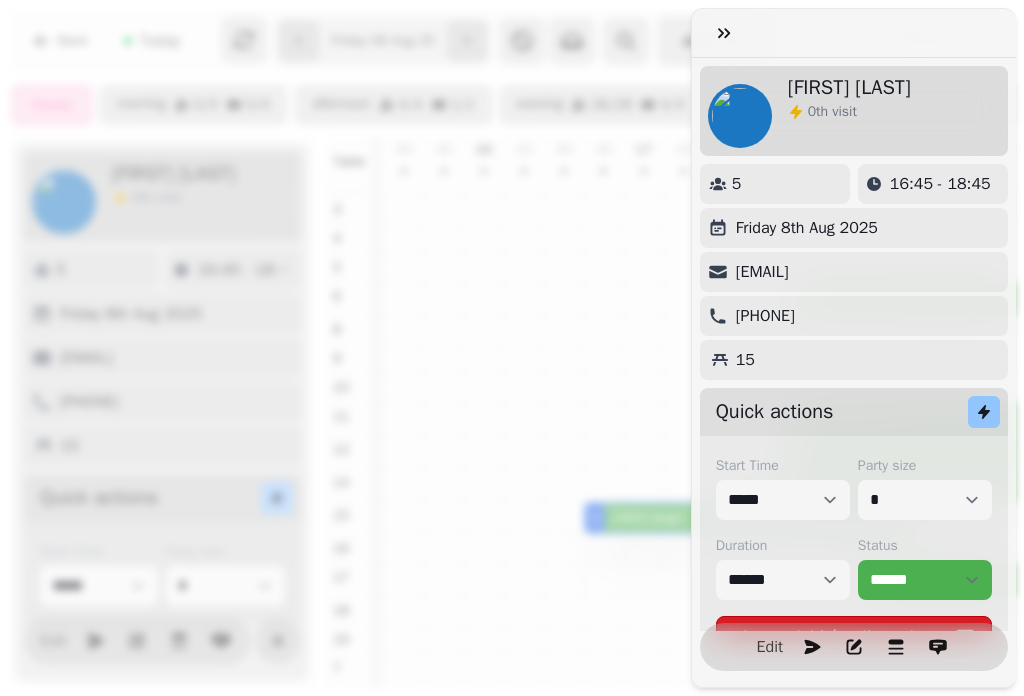 scroll, scrollTop: 0, scrollLeft: 747, axis: horizontal 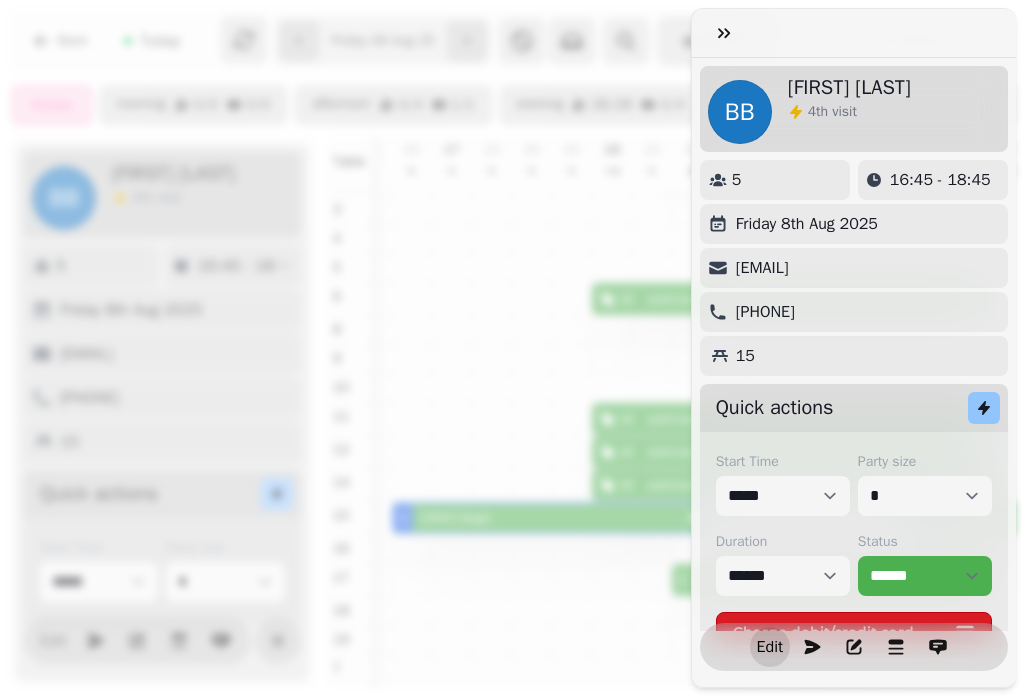 click on "Edit" at bounding box center (770, 647) 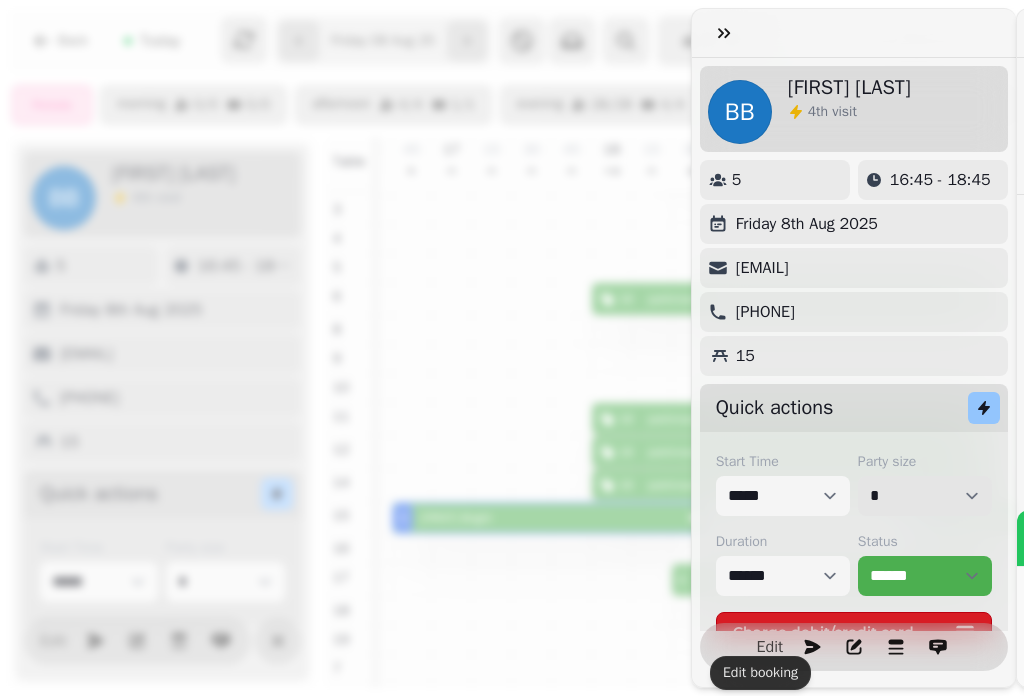 click on "* * * * * * * * * ** ** ** ** ** ** ** ** ** ** ** ** ** ** ** ** ** ** ** ** ** ** ** ** ** ** ** ** ** ** ** ** ** ** ** ** ** ** ** ** ** ** ** ** ** ** ** ** ** ** ** ** ** ** ** ** ** ** ** ** ** ** ** ** ** ** ** ** ** ** ** ** ** ** ** ** ** ** ** ** ** ** ** ** ** ** ** ** ** ** *** *** *** *** *** *** *** *** *** *** *** *** *** *** *** *** *** *** *** *** *** *** *** *** *** *** *** *** *** *** *** *** *** *** *** *** *** *** *** *** *** *** *** *** *** *** *** *** *** *** *** *** *** *** *** *** *** *** *** *** *** *** *** *** *** *** *** *** *** *** *** *** *** *** *** *** *** *** *** *** *** *** *** *** *** *** *** *** *** *** *** *** *** *** *** *** *** *** *** *** *** *** *** *** *** *** *** *** *** *** *** *** *** *** *** *** *** *** *** *** *** *** *** *** *** *** *** *** *** *** *** *** *** *** *** *** *** *** *** *** *** *** *** *** *** *** *** *** *** *** ***" at bounding box center [925, 496] 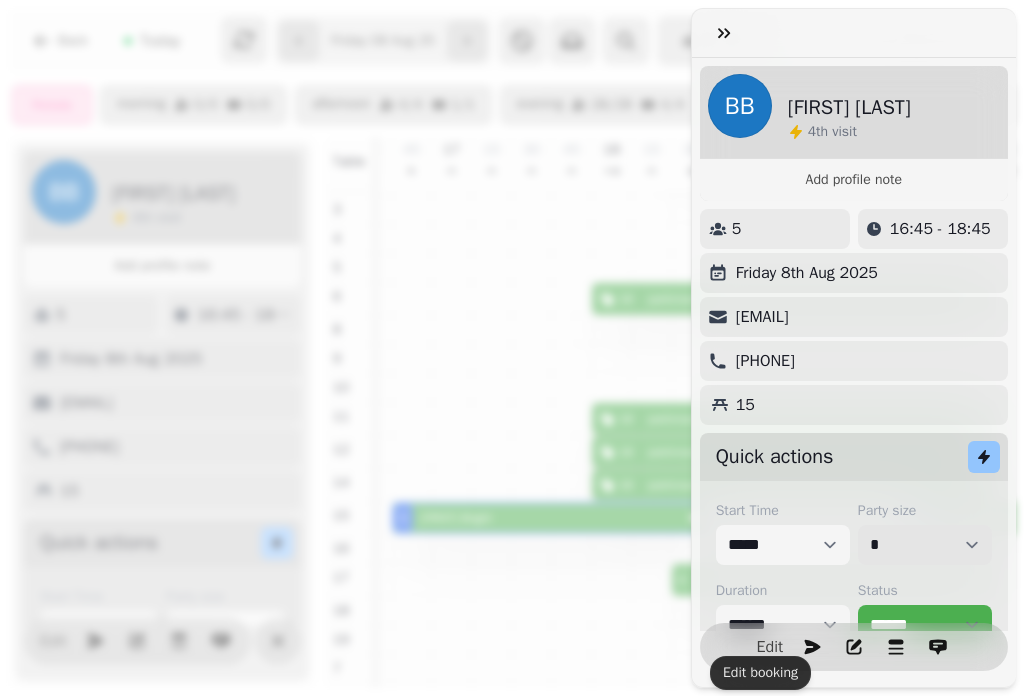 click on "* * * * * * * * * ** ** ** ** ** ** ** ** ** ** ** ** ** ** ** ** ** ** ** ** ** ** ** ** ** ** ** ** ** ** ** ** ** ** ** ** ** ** ** ** ** ** ** ** ** ** ** ** ** ** ** ** ** ** ** ** ** ** ** ** ** ** ** ** ** ** ** ** ** ** ** ** ** ** ** ** ** ** ** ** ** ** ** ** ** ** ** ** ** ** *** *** *** *** *** *** *** *** *** *** *** *** *** *** *** *** *** *** *** *** *** *** *** *** *** *** *** *** *** *** *** *** *** *** *** *** *** *** *** *** *** *** *** *** *** *** *** *** *** *** *** *** *** *** *** *** *** *** *** *** *** *** *** *** *** *** *** *** *** *** *** *** *** *** *** *** *** *** *** *** *** *** *** *** *** *** *** *** *** *** *** *** *** *** *** *** *** *** *** *** *** *** *** *** *** *** *** *** *** *** *** *** *** *** *** *** *** *** *** *** *** *** *** *** *** *** *** *** *** *** *** *** *** *** *** *** *** *** *** *** *** *** *** *** *** *** *** *** *** *** ***" at bounding box center (925, 545) 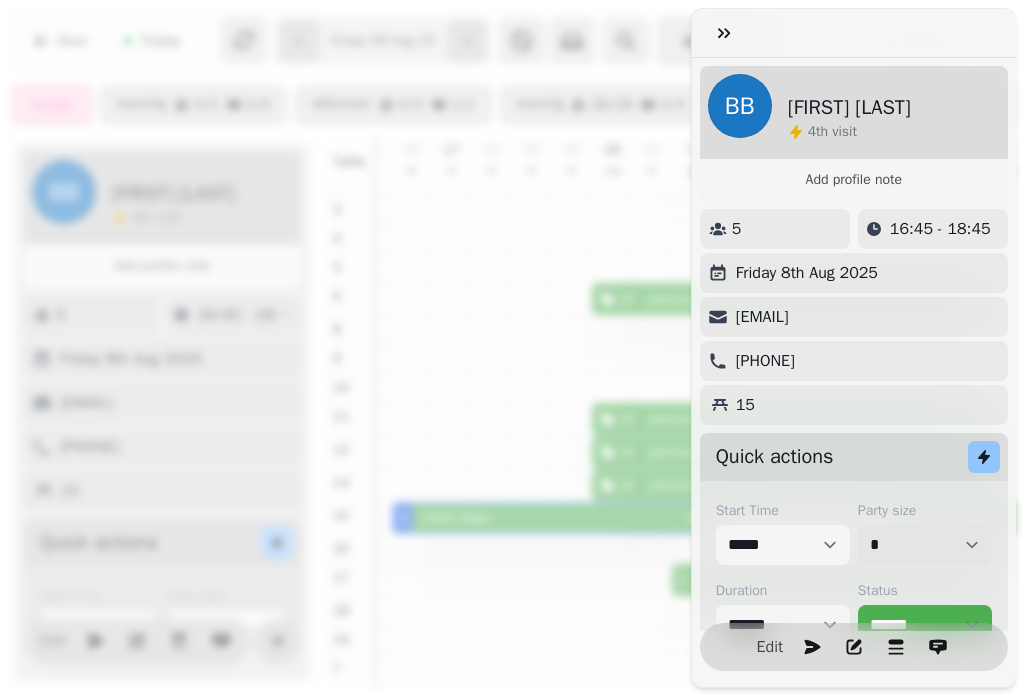 click on "* * * * * * * * * ** ** ** ** ** ** ** ** ** ** ** ** ** ** ** ** ** ** ** ** ** ** ** ** ** ** ** ** ** ** ** ** ** ** ** ** ** ** ** ** ** ** ** ** ** ** ** ** ** ** ** ** ** ** ** ** ** ** ** ** ** ** ** ** ** ** ** ** ** ** ** ** ** ** ** ** ** ** ** ** ** ** ** ** ** ** ** ** ** ** *** *** *** *** *** *** *** *** *** *** *** *** *** *** *** *** *** *** *** *** *** *** *** *** *** *** *** *** *** *** *** *** *** *** *** *** *** *** *** *** *** *** *** *** *** *** *** *** *** *** *** *** *** *** *** *** *** *** *** *** *** *** *** *** *** *** *** *** *** *** *** *** *** *** *** *** *** *** *** *** *** *** *** *** *** *** *** *** *** *** *** *** *** *** *** *** *** *** *** *** *** *** *** *** *** *** *** *** *** *** *** *** *** *** *** *** *** *** *** *** *** *** *** *** *** *** *** *** *** *** *** *** *** *** *** *** *** *** *** *** *** *** *** *** *** *** *** *** *** *** ***" at bounding box center [925, 545] 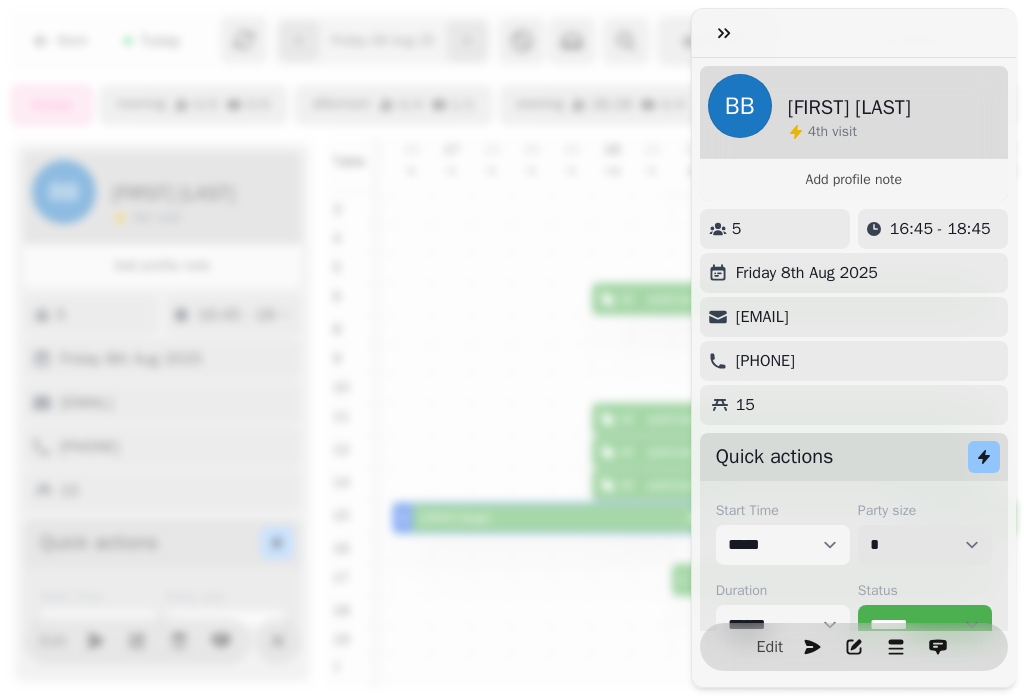 select on "*" 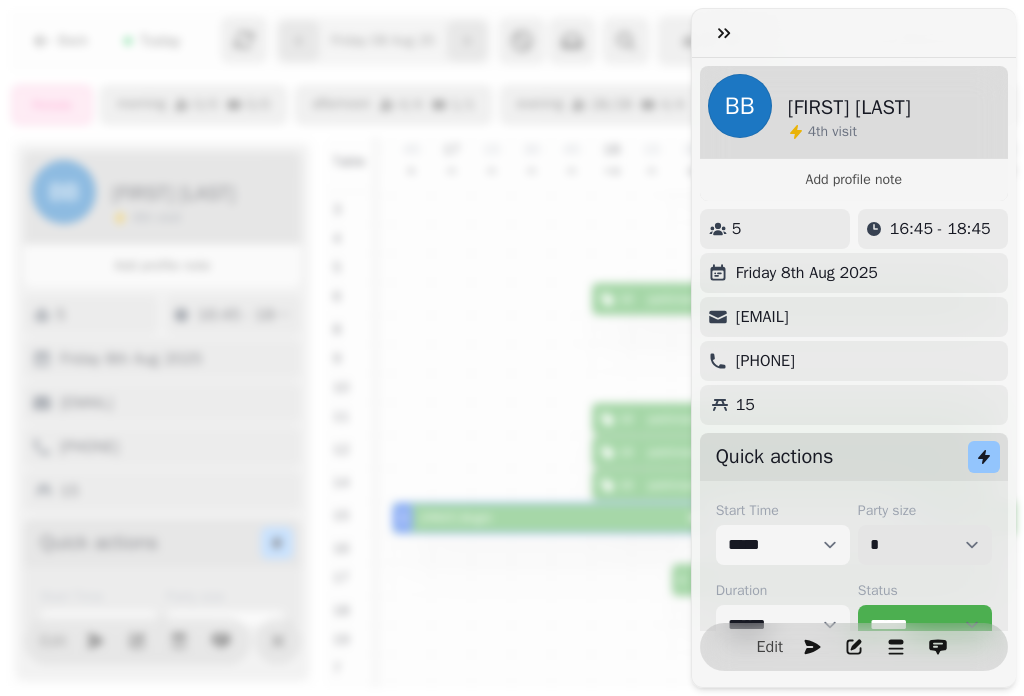 click on "* * * * * * * * * ** ** ** ** ** ** ** ** ** ** ** ** ** ** ** ** ** ** ** ** ** ** ** ** ** ** ** ** ** ** ** ** ** ** ** ** ** ** ** ** ** ** ** ** ** ** ** ** ** ** ** ** ** ** ** ** ** ** ** ** ** ** ** ** ** ** ** ** ** ** ** ** ** ** ** ** ** ** ** ** ** ** ** ** ** ** ** ** ** ** *** *** *** *** *** *** *** *** *** *** *** *** *** *** *** *** *** *** *** *** *** *** *** *** *** *** *** *** *** *** *** *** *** *** *** *** *** *** *** *** *** *** *** *** *** *** *** *** *** *** *** *** *** *** *** *** *** *** *** *** *** *** *** *** *** *** *** *** *** *** *** *** *** *** *** *** *** *** *** *** *** *** *** *** *** *** *** *** *** *** *** *** *** *** *** *** *** *** *** *** *** *** *** *** *** *** *** *** *** *** *** *** *** *** *** *** *** *** *** *** *** *** *** *** *** *** *** *** *** *** *** *** *** *** *** *** *** *** *** *** *** *** *** *** *** *** *** *** *** *** ***" at bounding box center (925, 545) 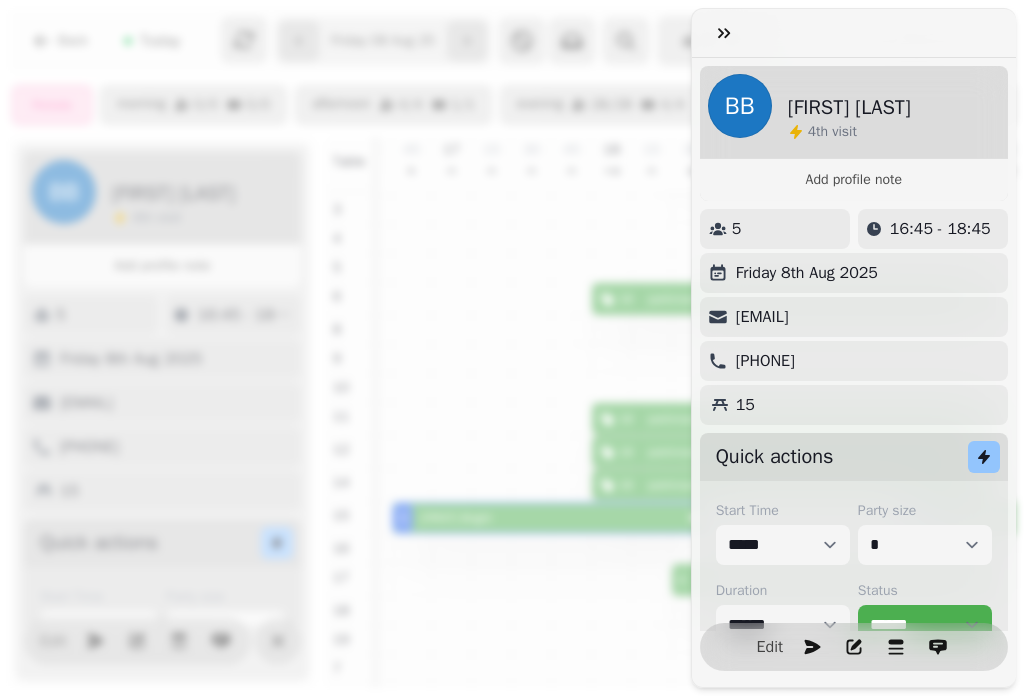 click on "BB Billie Bright 4 th   visit Add profile note" at bounding box center (854, 133) 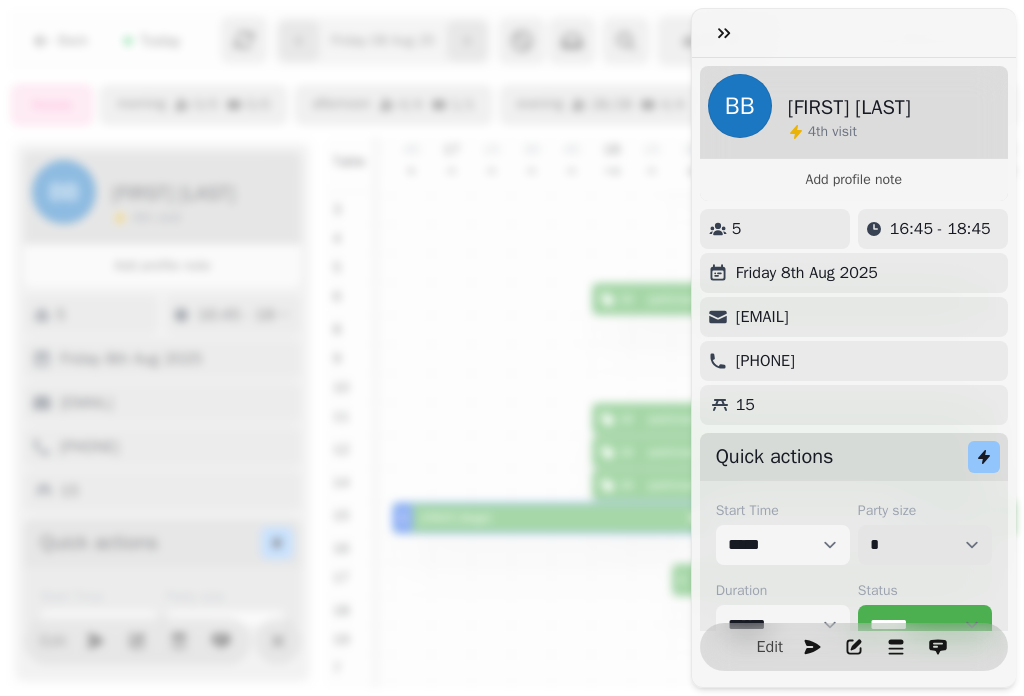 click on "* * * * * * * * * ** ** ** ** ** ** ** ** ** ** ** ** ** ** ** ** ** ** ** ** ** ** ** ** ** ** ** ** ** ** ** ** ** ** ** ** ** ** ** ** ** ** ** ** ** ** ** ** ** ** ** ** ** ** ** ** ** ** ** ** ** ** ** ** ** ** ** ** ** ** ** ** ** ** ** ** ** ** ** ** ** ** ** ** ** ** ** ** ** ** *** *** *** *** *** *** *** *** *** *** *** *** *** *** *** *** *** *** *** *** *** *** *** *** *** *** *** *** *** *** *** *** *** *** *** *** *** *** *** *** *** *** *** *** *** *** *** *** *** *** *** *** *** *** *** *** *** *** *** *** *** *** *** *** *** *** *** *** *** *** *** *** *** *** *** *** *** *** *** *** *** *** *** *** *** *** *** *** *** *** *** *** *** *** *** *** *** *** *** *** *** *** *** *** *** *** *** *** *** *** *** *** *** *** *** *** *** *** *** *** *** *** *** *** *** *** *** *** *** *** *** *** *** *** *** *** *** *** *** *** *** *** *** *** *** *** *** *** *** *** ***" at bounding box center (925, 545) 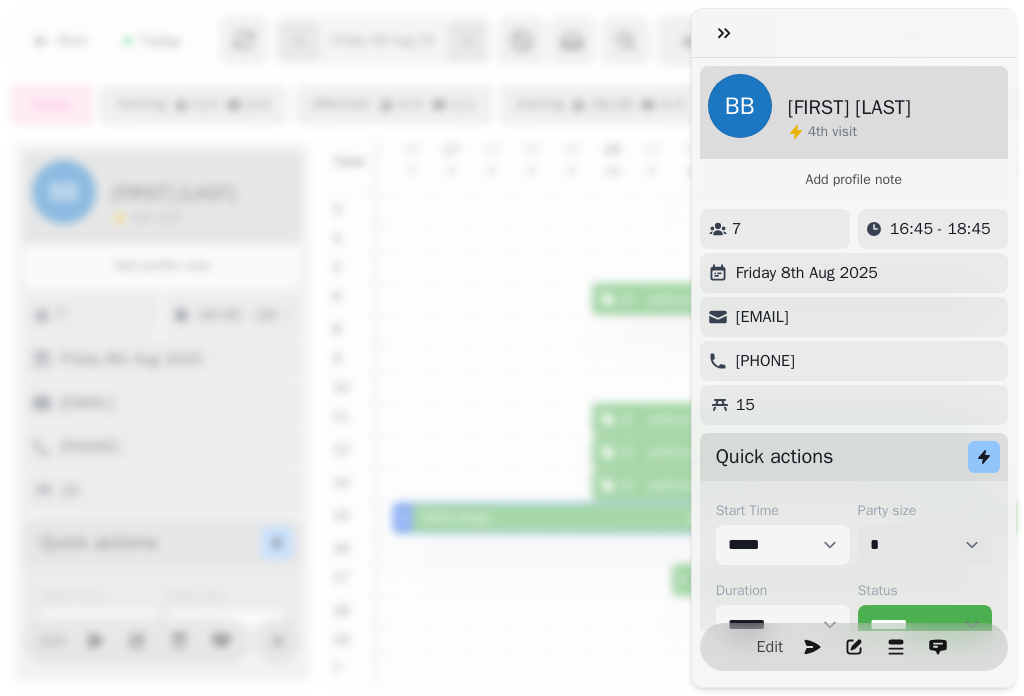 select on "*" 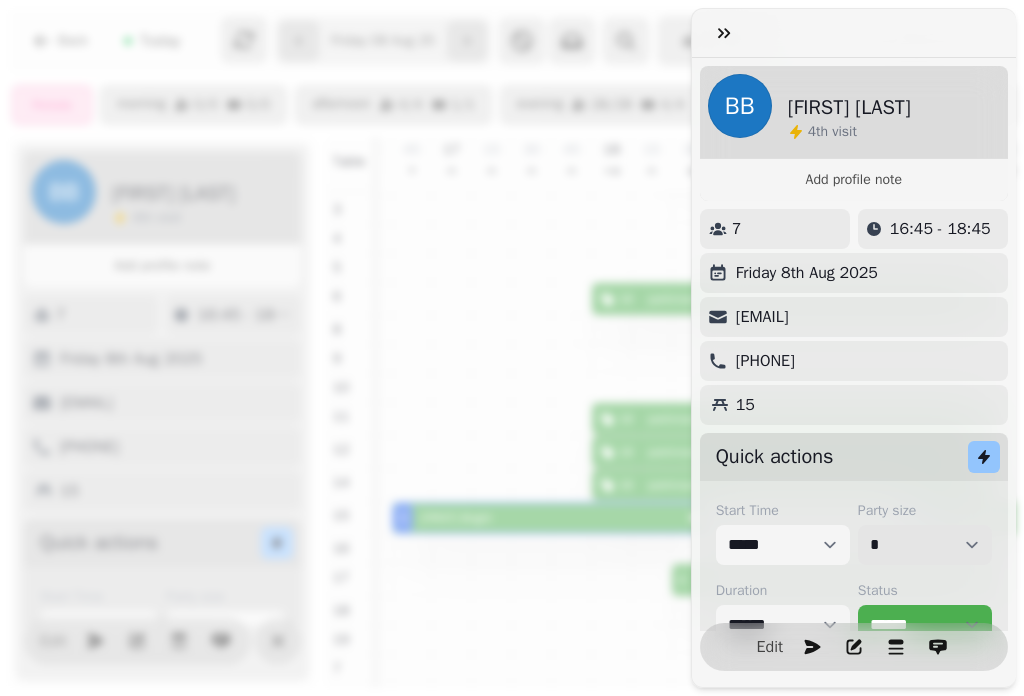 select on "*" 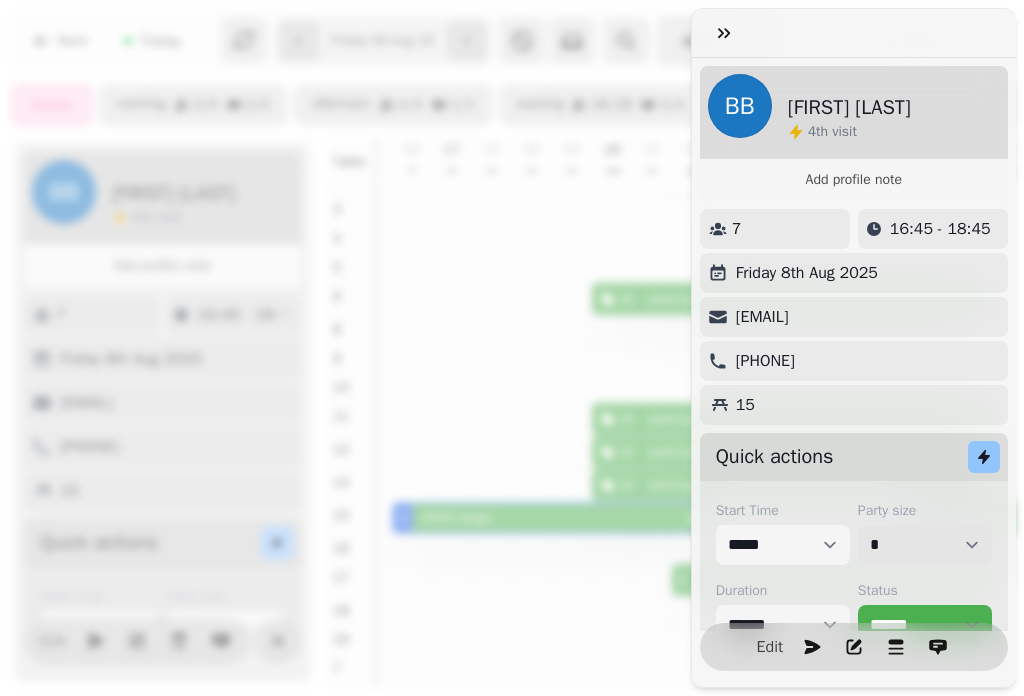 click on "* * * * * * * * * ** ** ** ** ** ** ** ** ** ** ** ** ** ** ** ** ** ** ** ** ** ** ** ** ** ** ** ** ** ** ** ** ** ** ** ** ** ** ** ** ** ** ** ** ** ** ** ** ** ** ** ** ** ** ** ** ** ** ** ** ** ** ** ** ** ** ** ** ** ** ** ** ** ** ** ** ** ** ** ** ** ** ** ** ** ** ** ** ** ** *** *** *** *** *** *** *** *** *** *** *** *** *** *** *** *** *** *** *** *** *** *** *** *** *** *** *** *** *** *** *** *** *** *** *** *** *** *** *** *** *** *** *** *** *** *** *** *** *** *** *** *** *** *** *** *** *** *** *** *** *** *** *** *** *** *** *** *** *** *** *** *** *** *** *** *** *** *** *** *** *** *** *** *** *** *** *** *** *** *** *** *** *** *** *** *** *** *** *** *** *** *** *** *** *** *** *** *** *** *** *** *** *** *** *** *** *** *** *** *** *** *** *** *** *** *** *** *** *** *** *** *** *** *** *** *** *** *** *** *** *** *** *** *** *** *** *** *** *** *** ***" at bounding box center [925, 545] 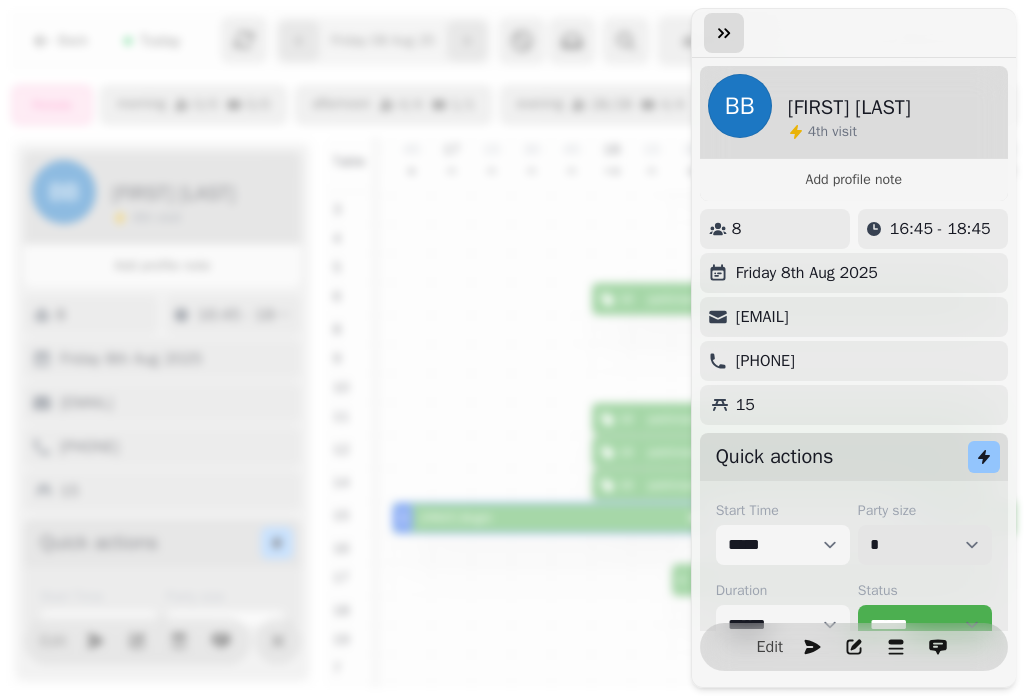 select on "*" 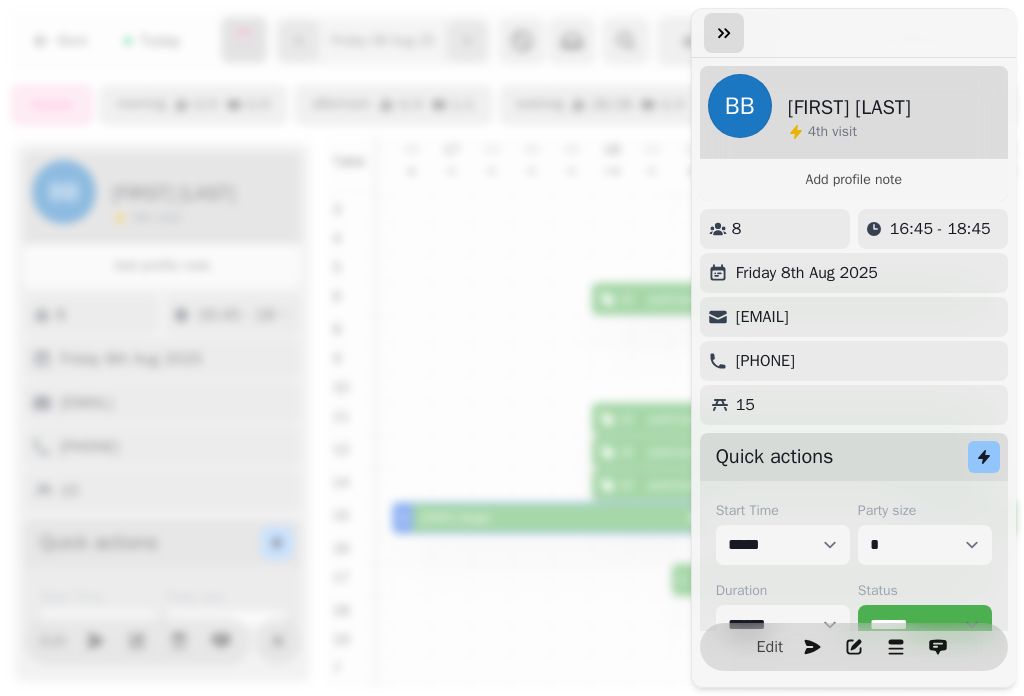 click 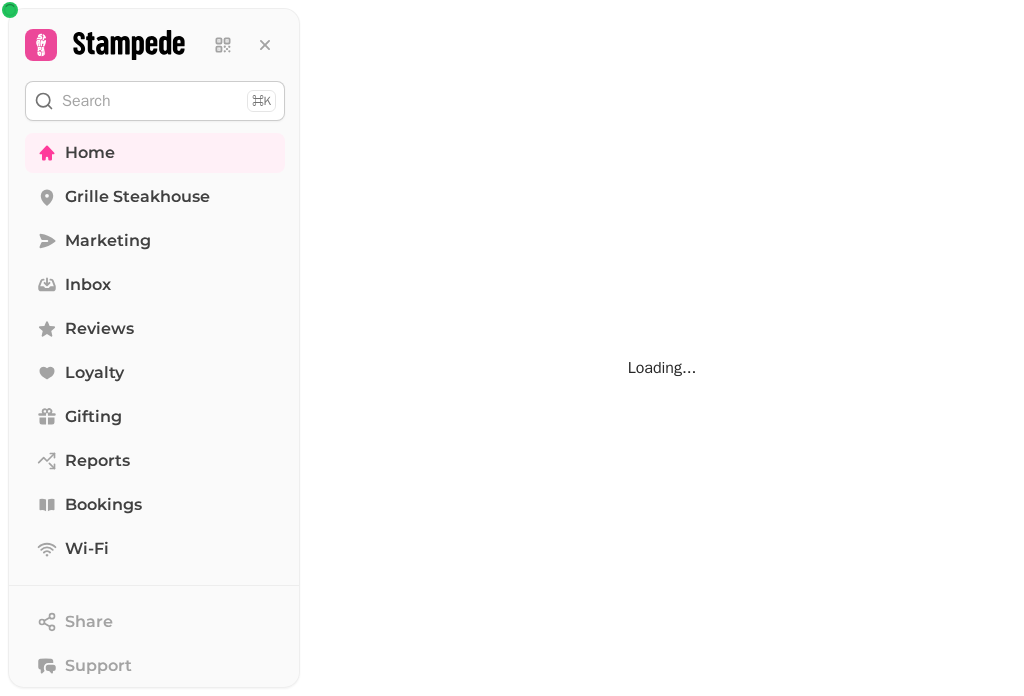 scroll, scrollTop: 0, scrollLeft: 0, axis: both 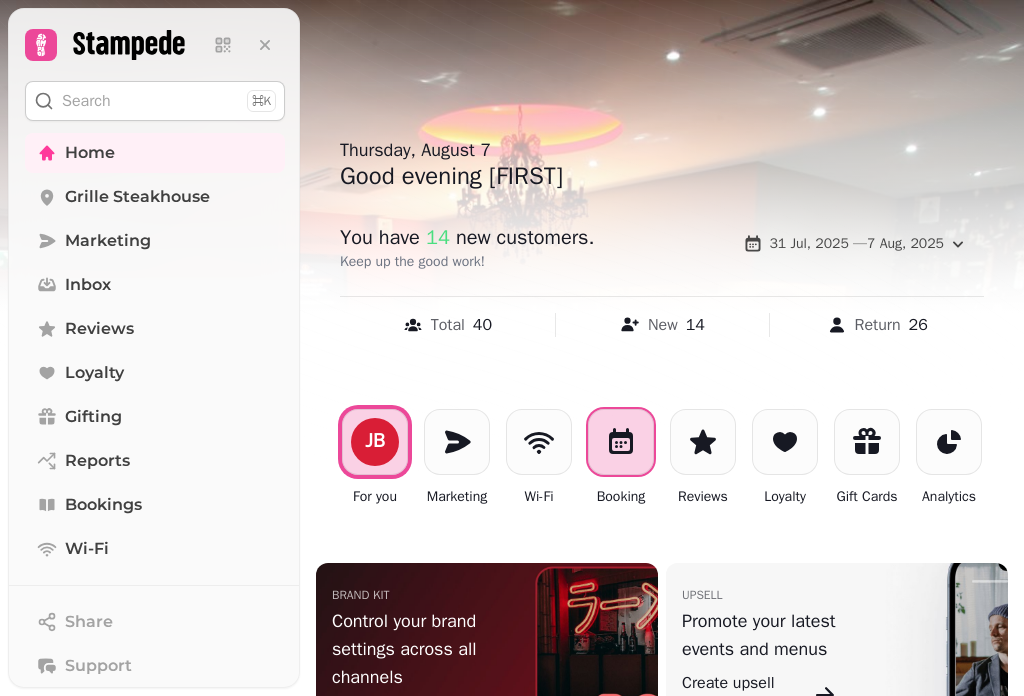 click 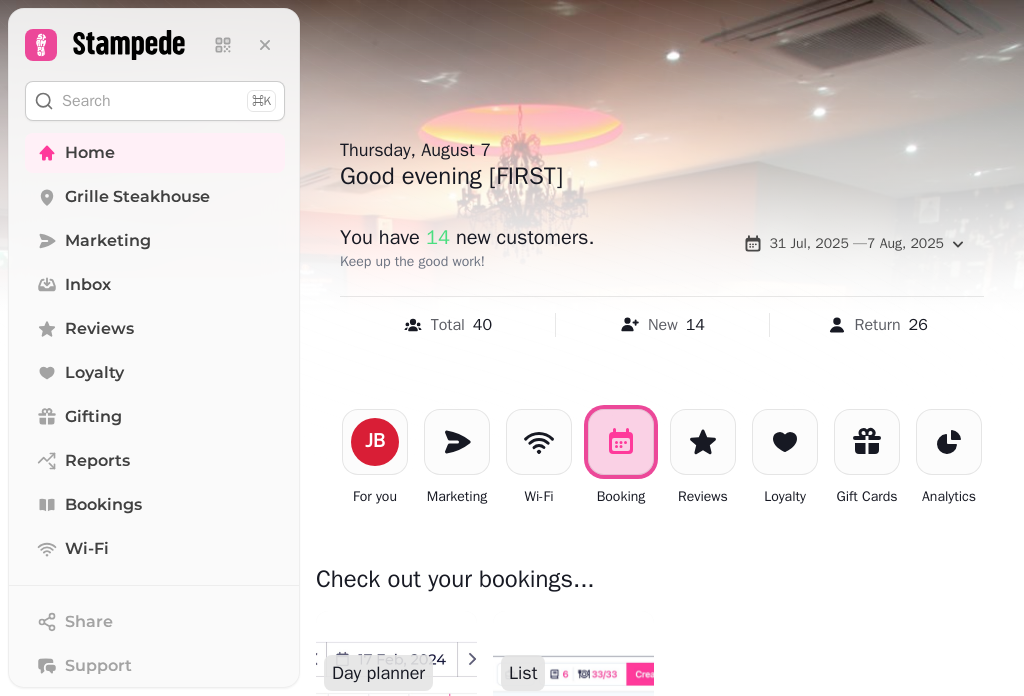 scroll, scrollTop: 200, scrollLeft: 0, axis: vertical 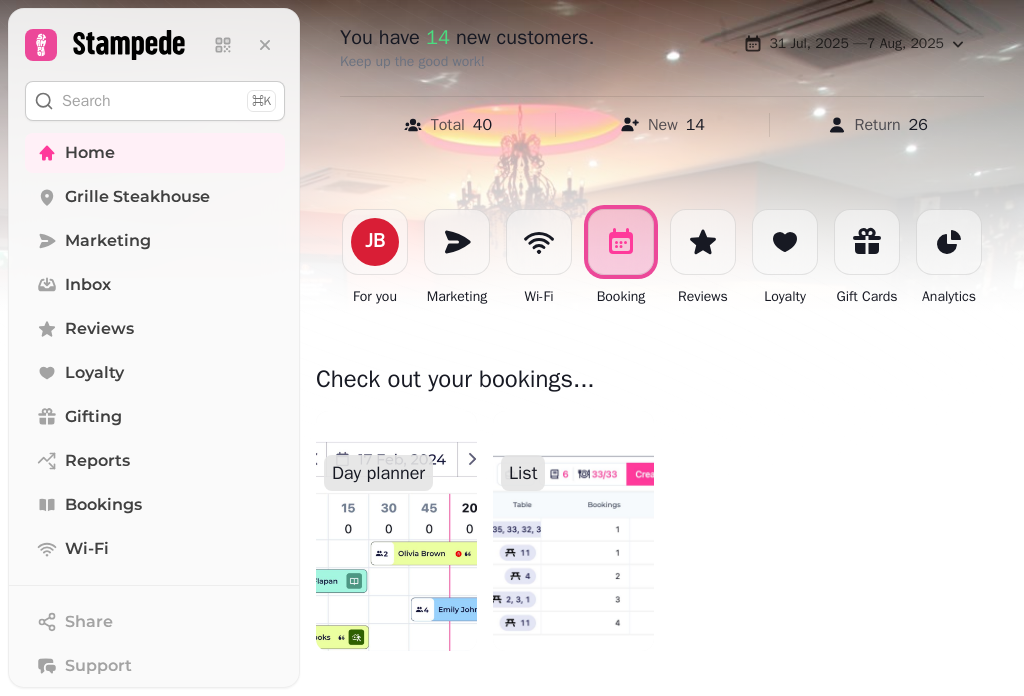 click at bounding box center (396, 531) 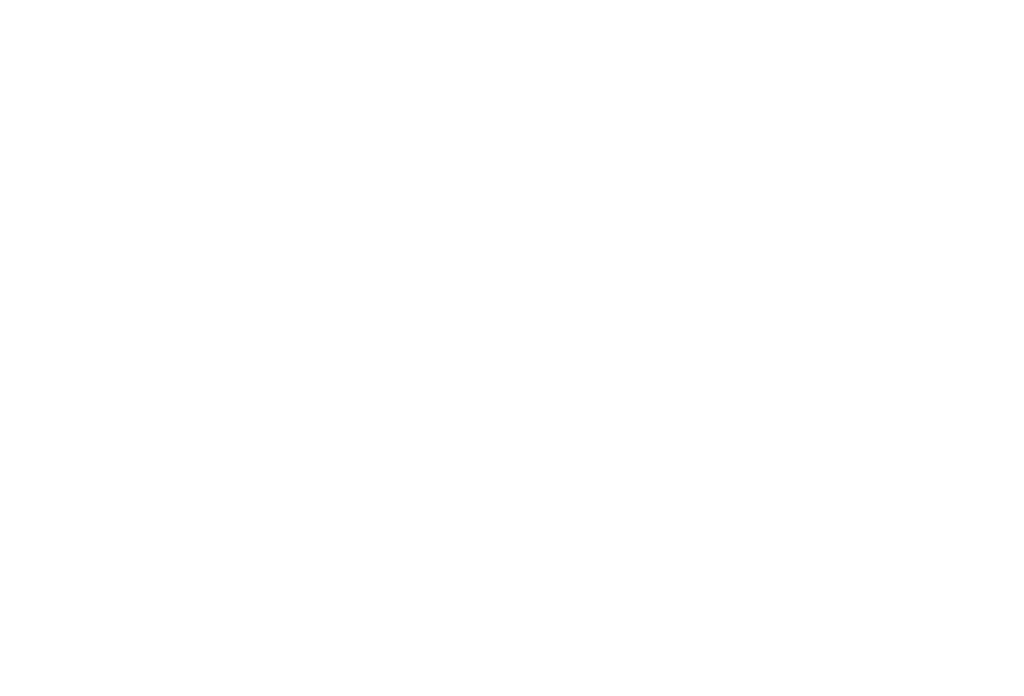 scroll, scrollTop: 0, scrollLeft: 0, axis: both 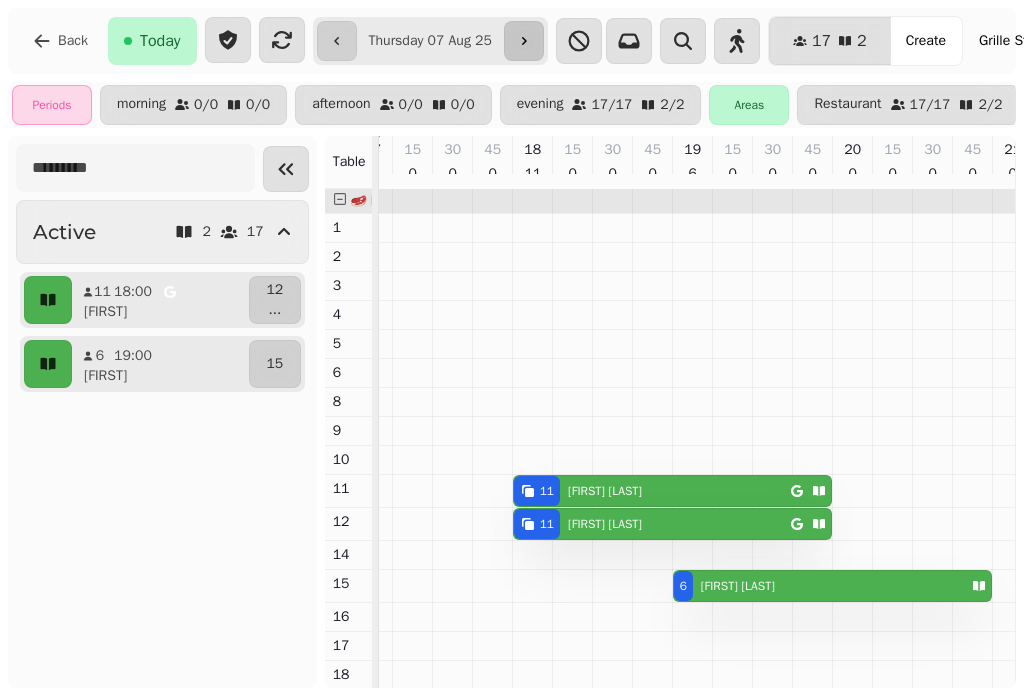 click at bounding box center [524, 41] 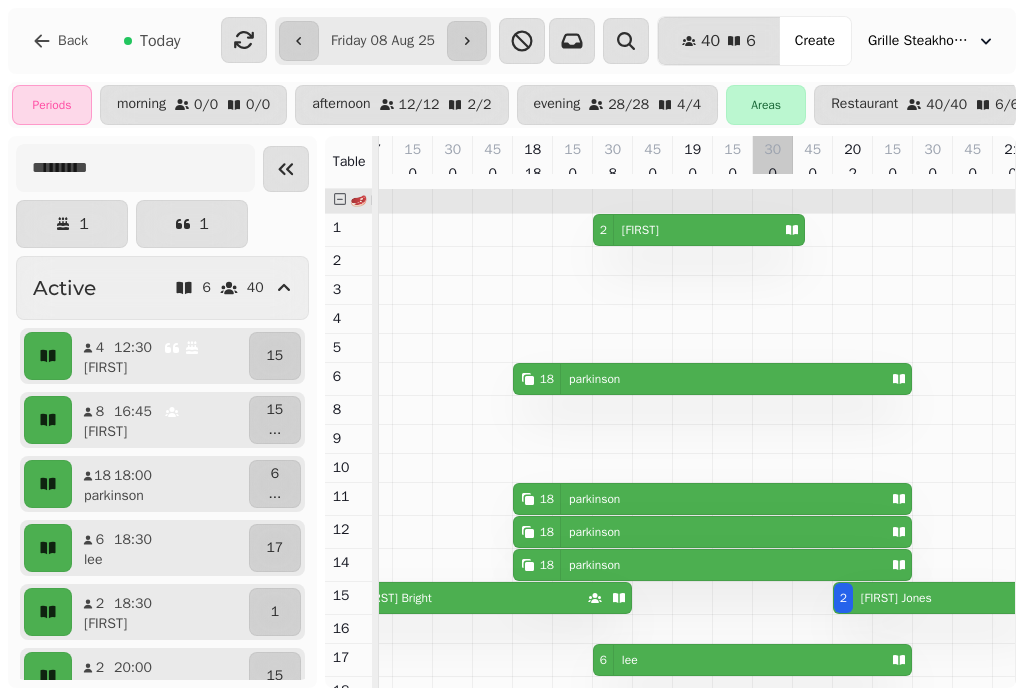scroll, scrollTop: 217, scrollLeft: 826, axis: both 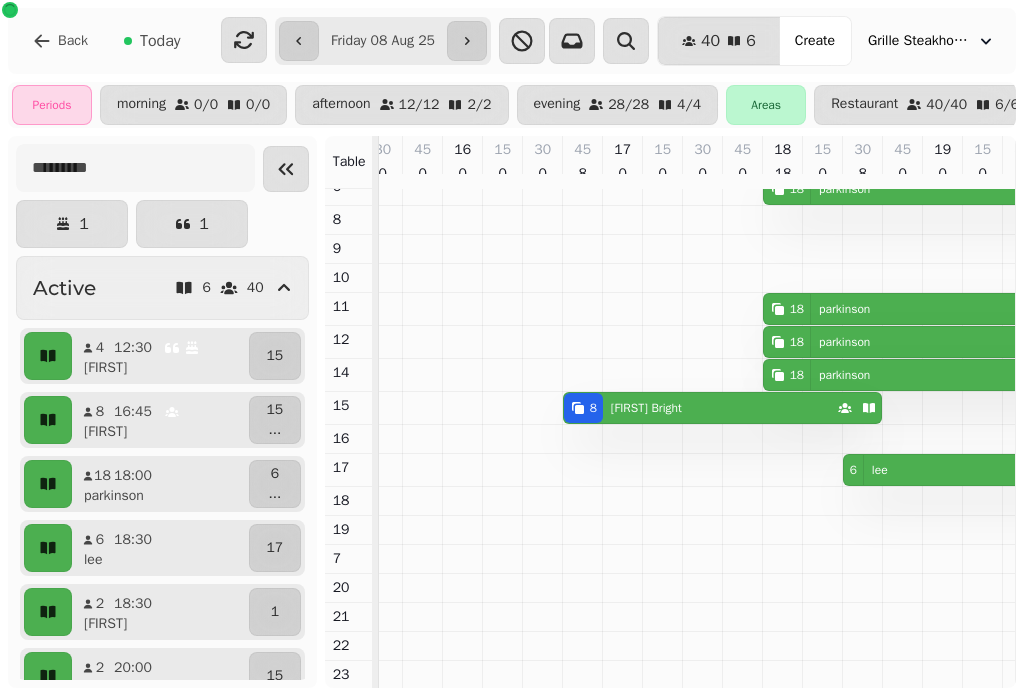 click 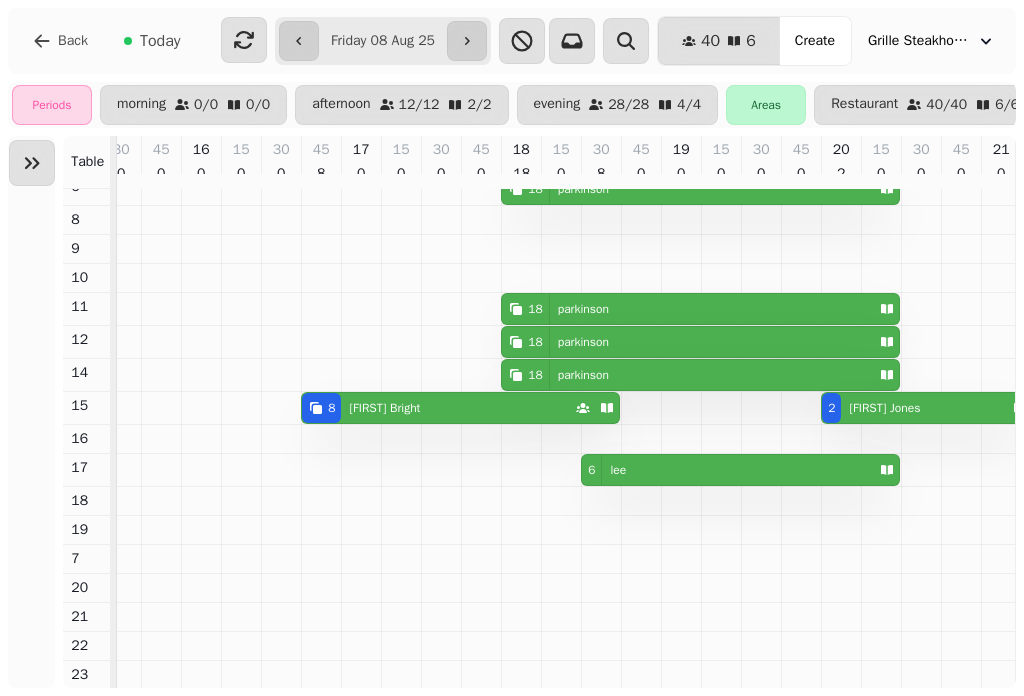scroll, scrollTop: 217, scrollLeft: 917, axis: both 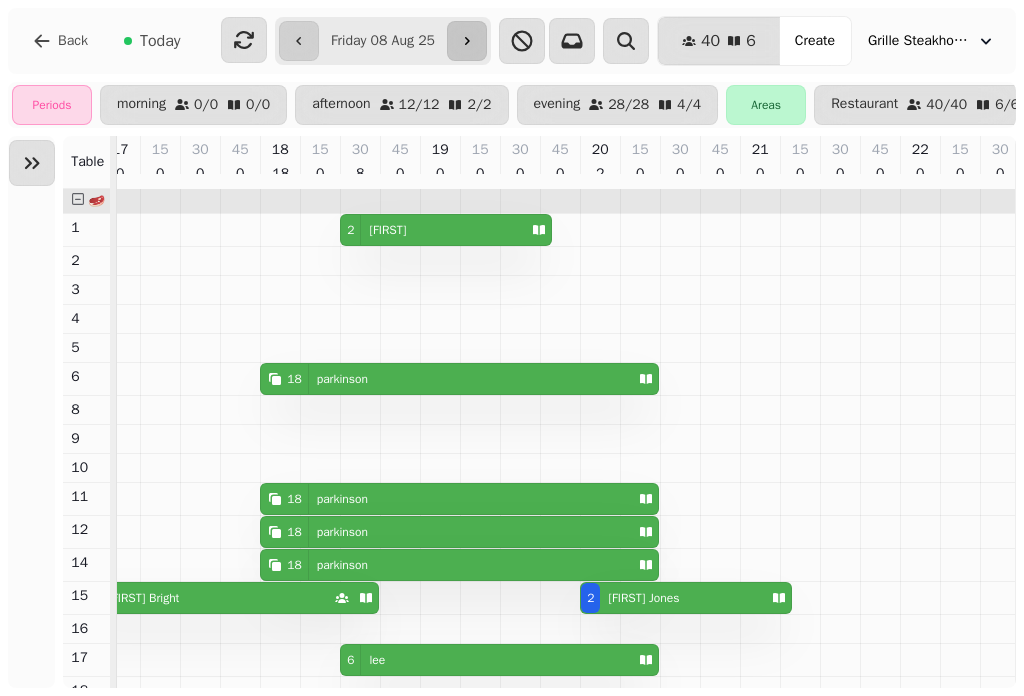 click at bounding box center (467, 41) 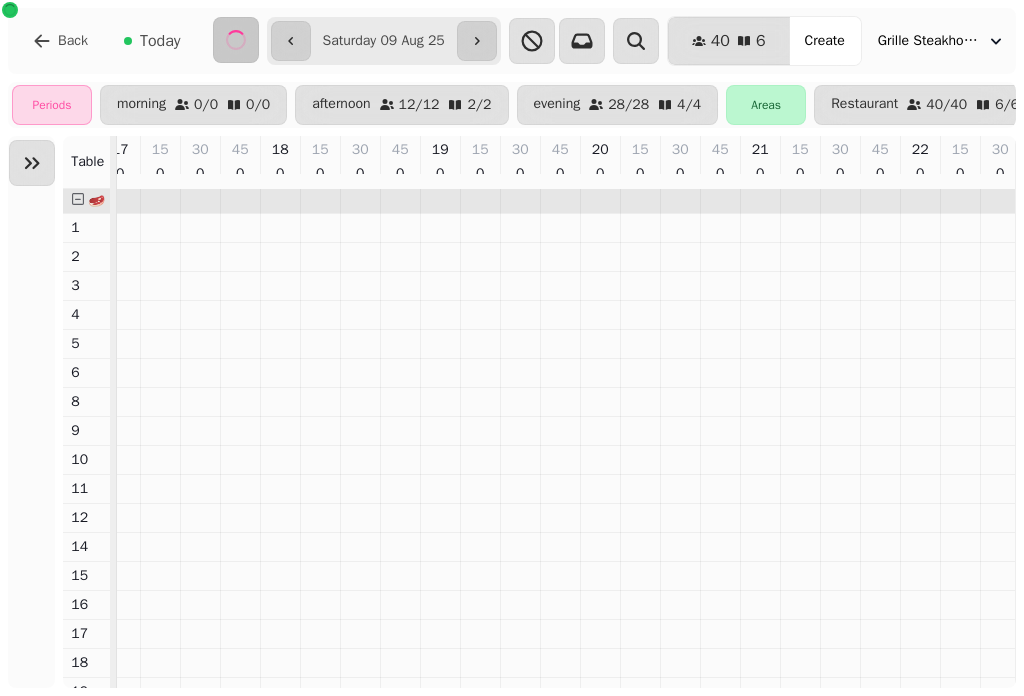 scroll, scrollTop: 0, scrollLeft: 826, axis: horizontal 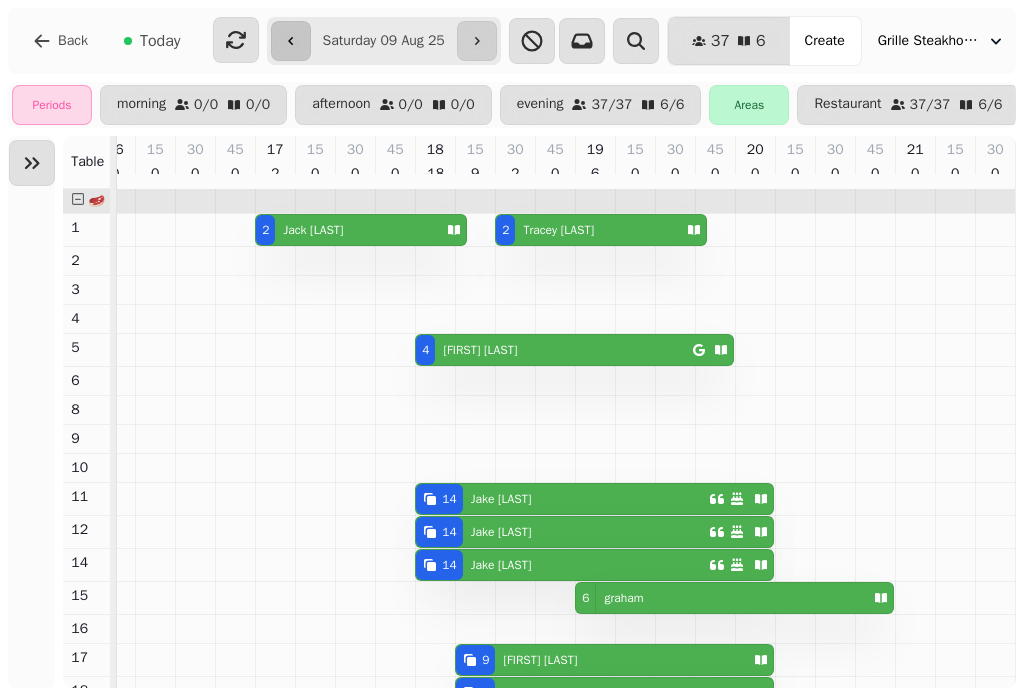 click at bounding box center (291, 41) 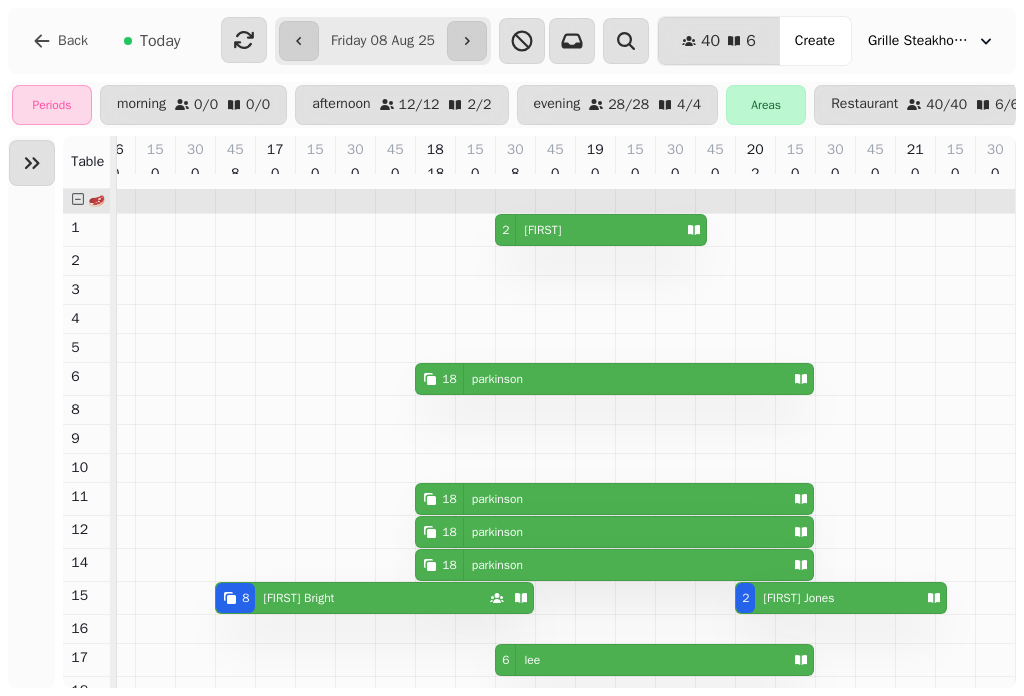 scroll, scrollTop: 0, scrollLeft: 826, axis: horizontal 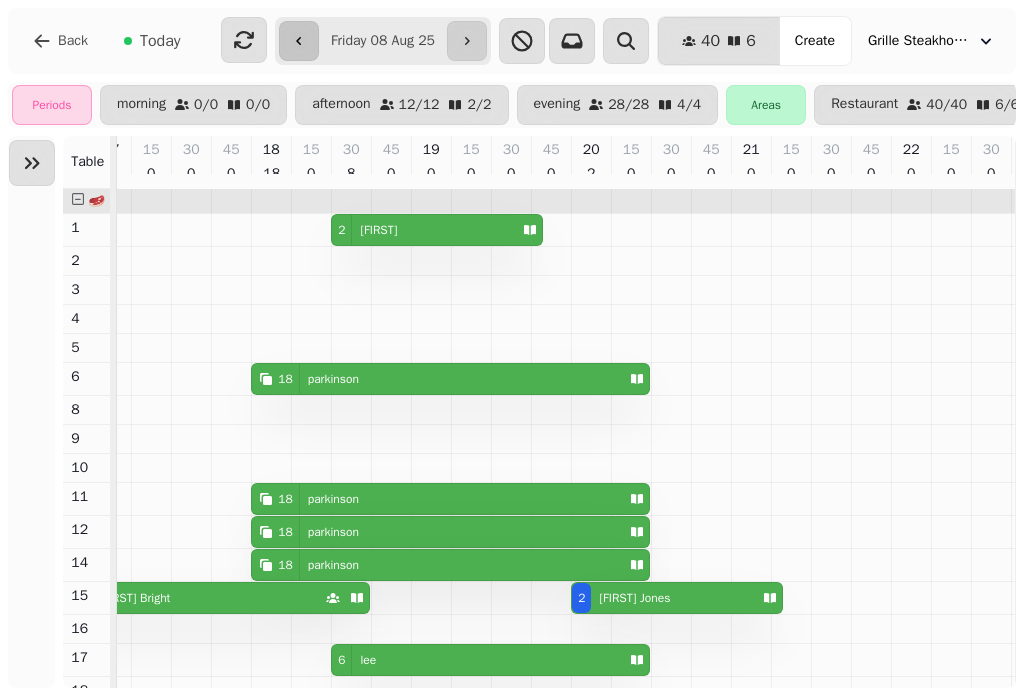 click 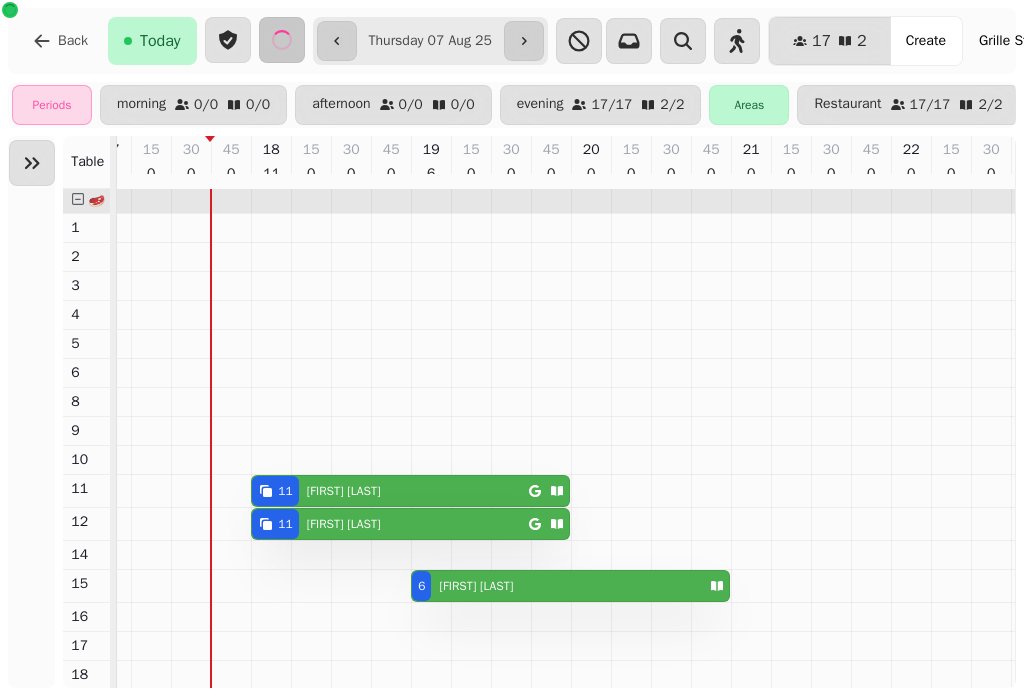 click on "[FIRST]   [LAST]" at bounding box center (344, 491) 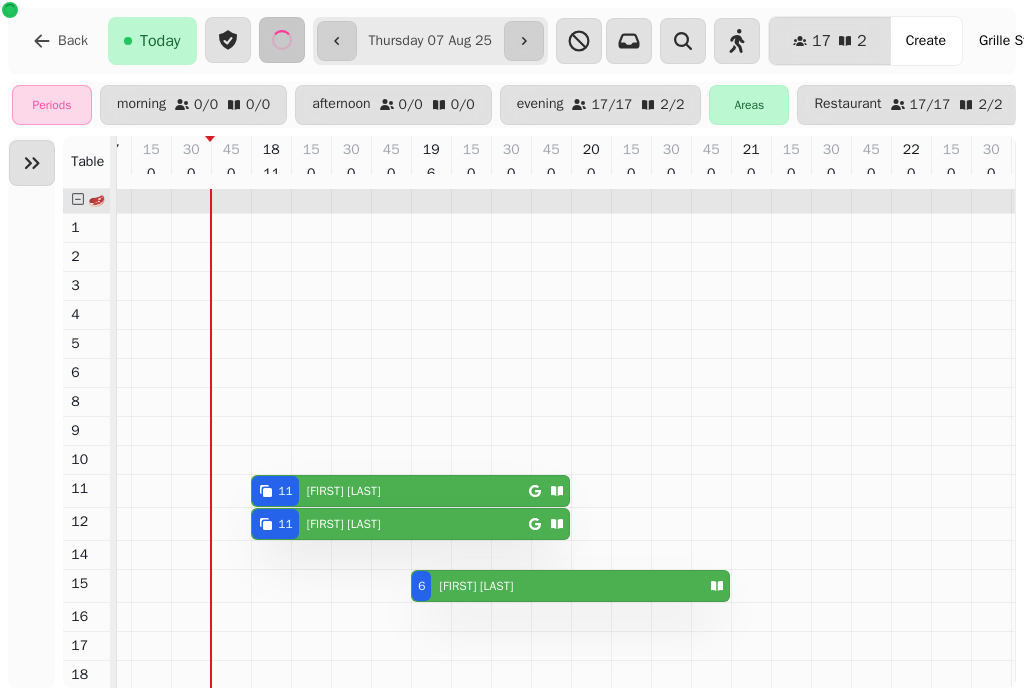 select on "**********" 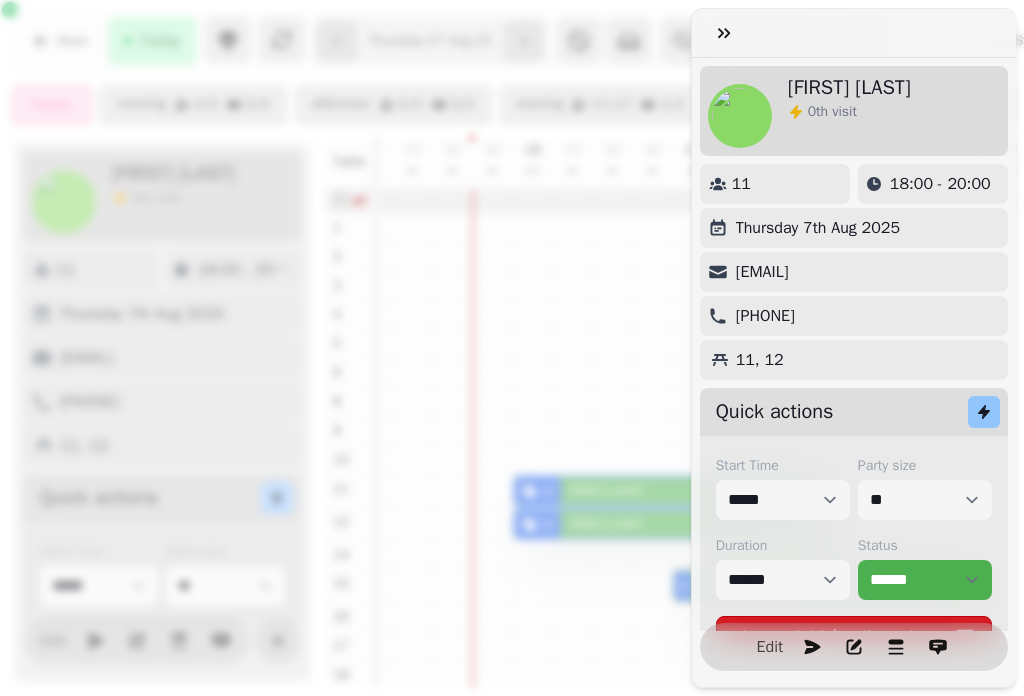 scroll, scrollTop: 0, scrollLeft: 920, axis: horizontal 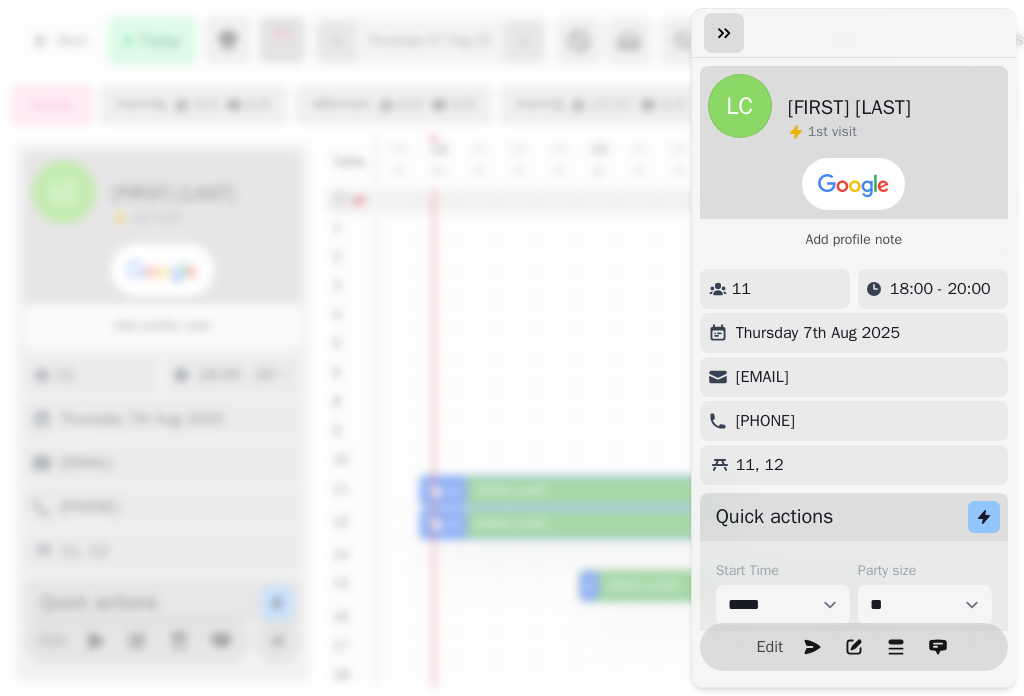click 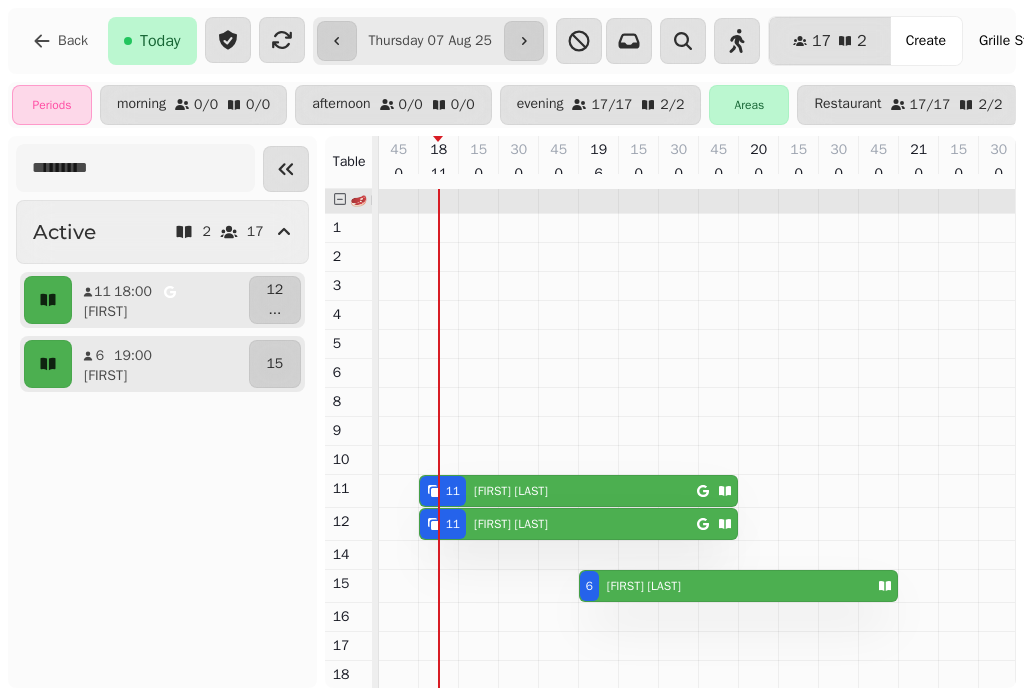 click on "**********" at bounding box center [430, 41] 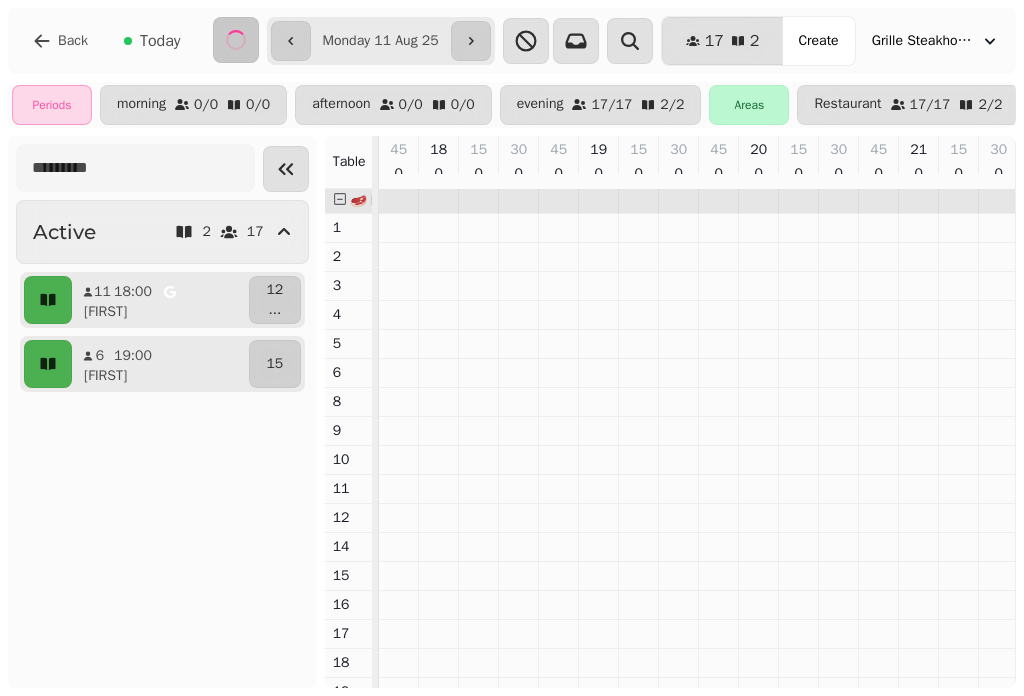 scroll, scrollTop: 0, scrollLeft: 826, axis: horizontal 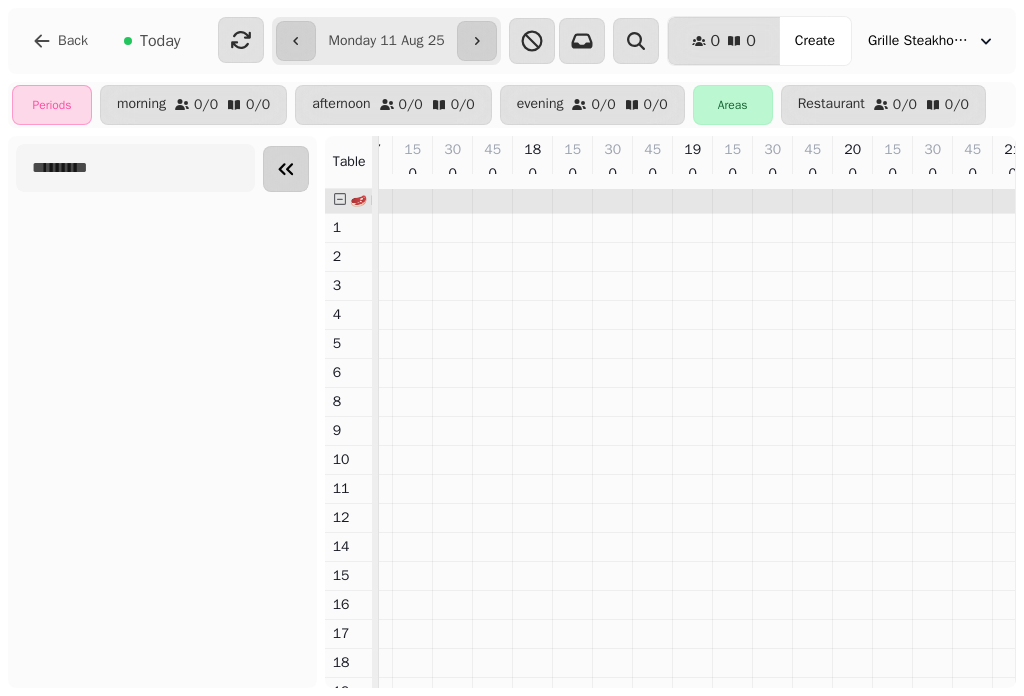 click 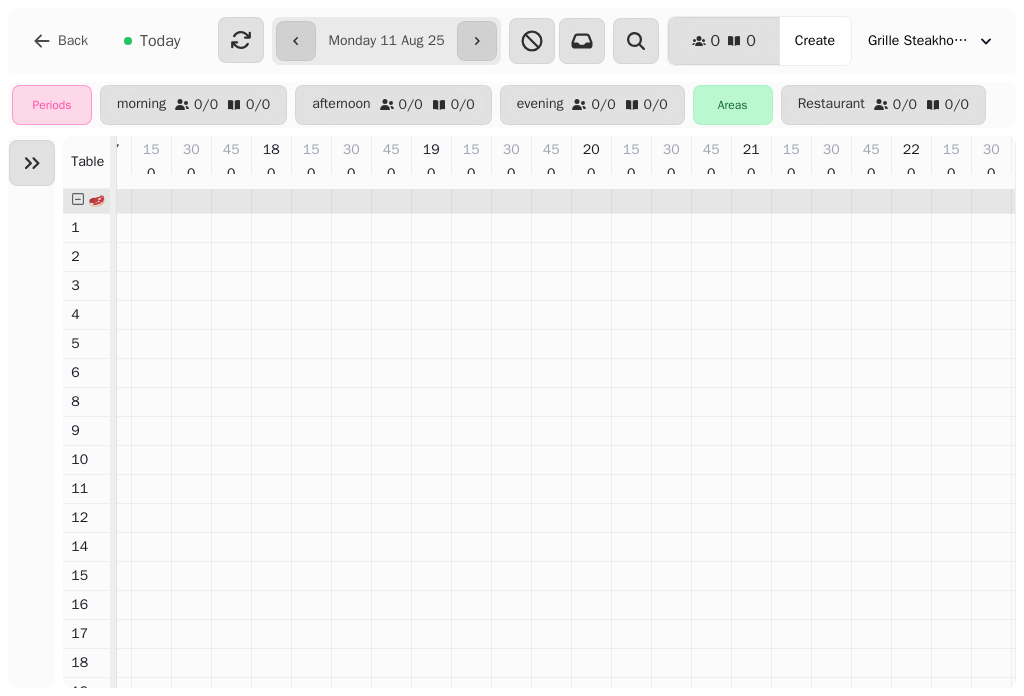 scroll, scrollTop: 0, scrollLeft: 957, axis: horizontal 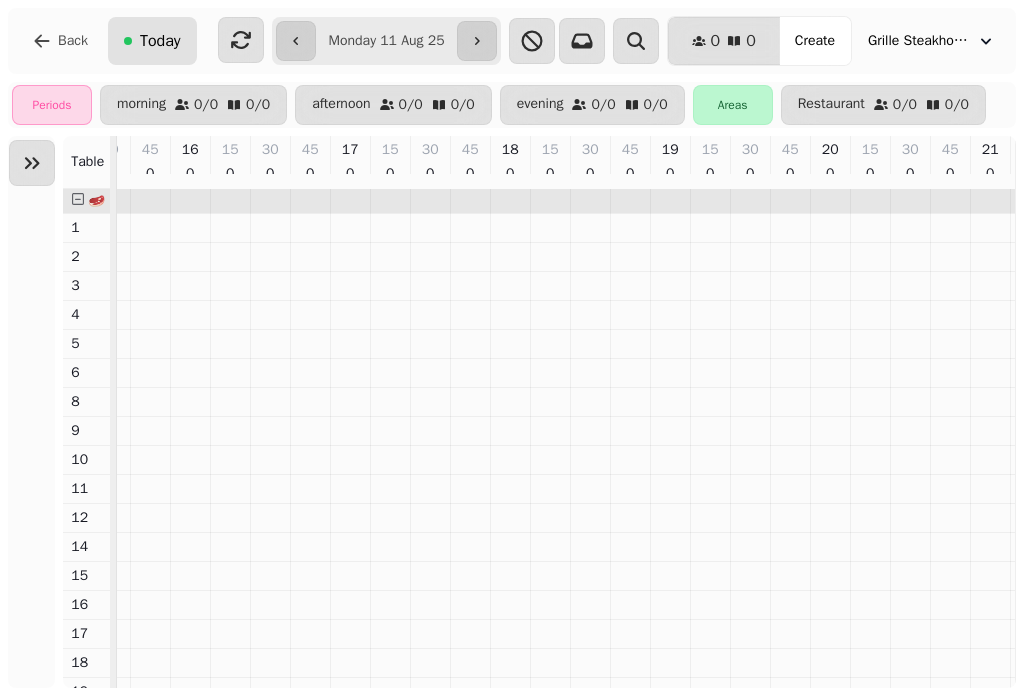 click on "Today" at bounding box center (152, 41) 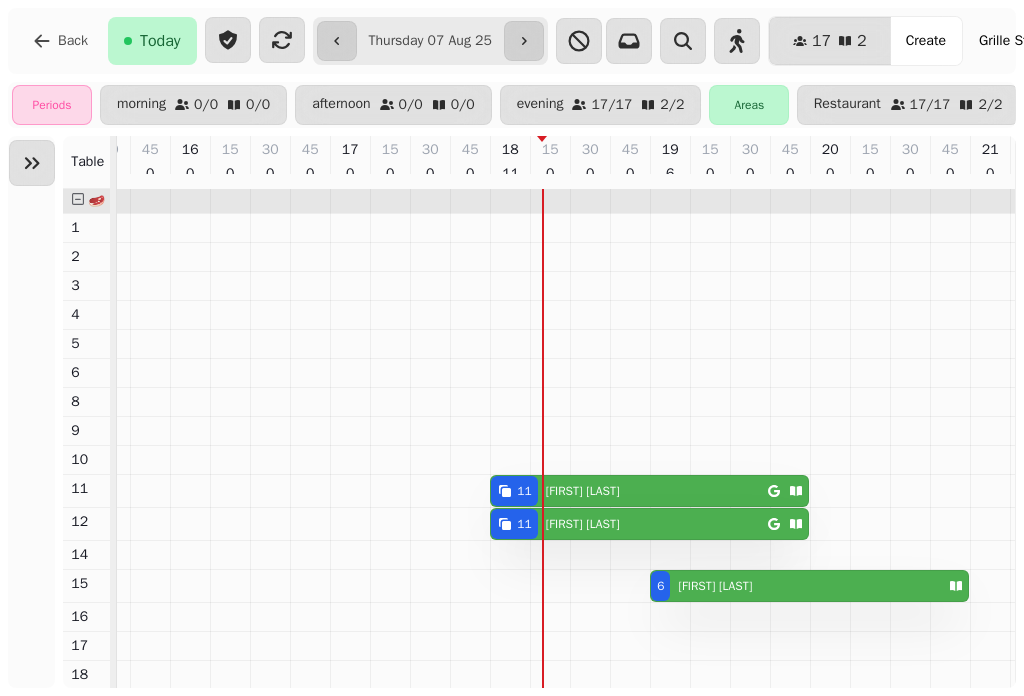 type on "**********" 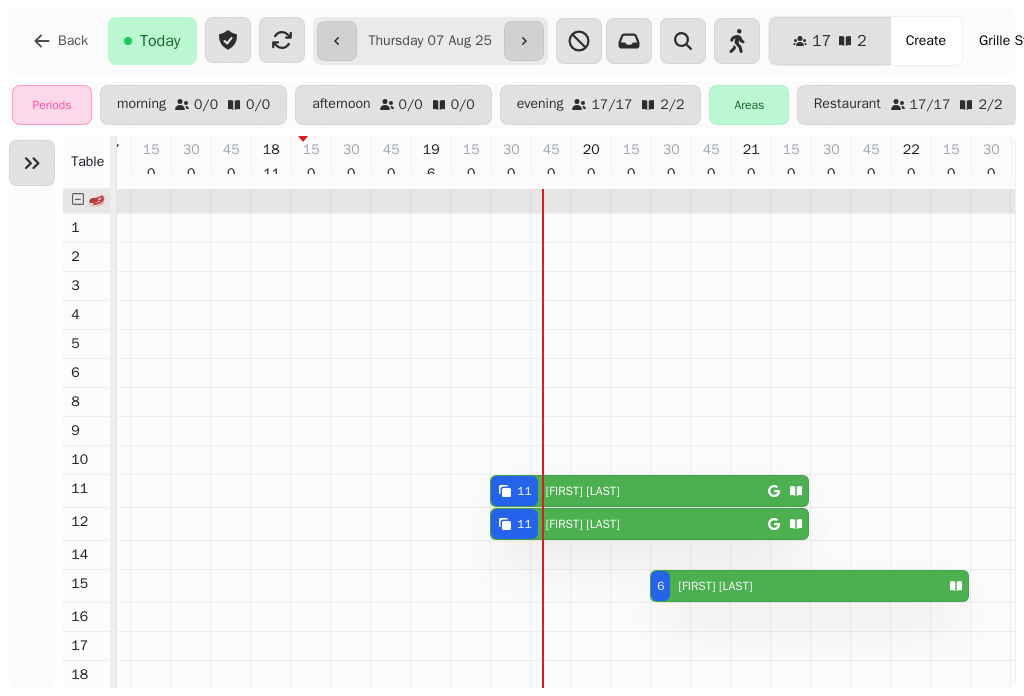 scroll, scrollTop: 0, scrollLeft: 826, axis: horizontal 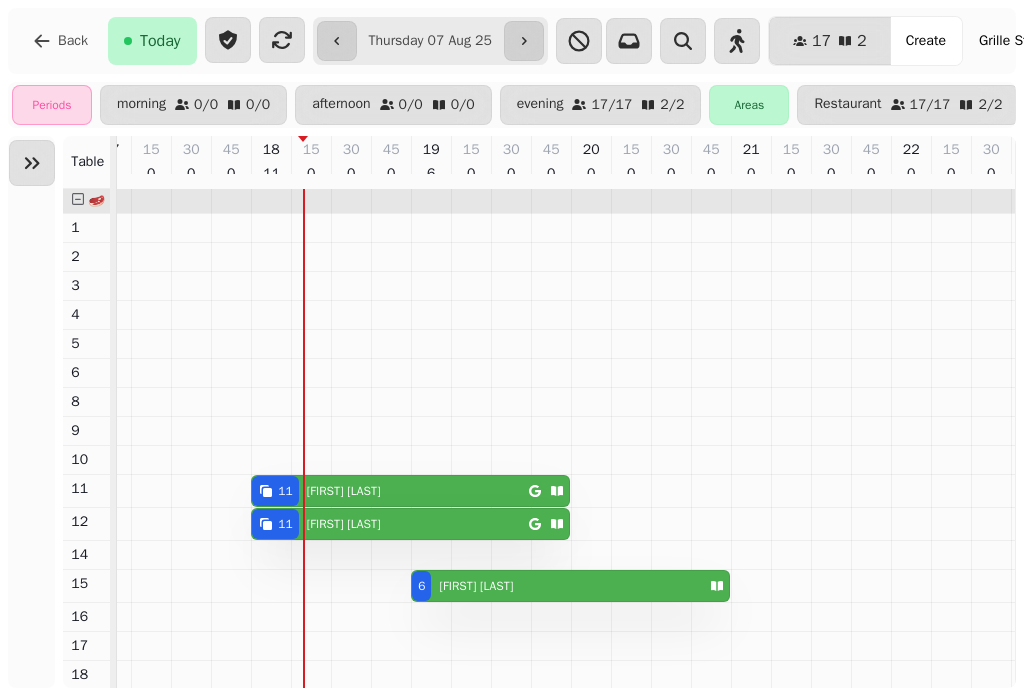 click on "[FIRST]   [LAST]" at bounding box center (390, 491) 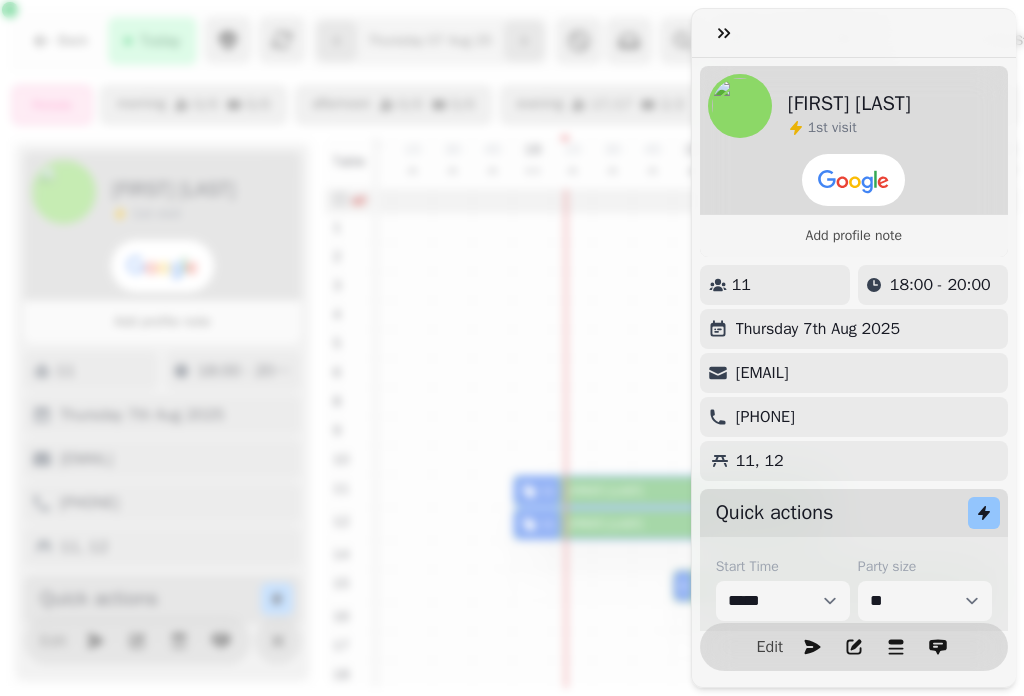 scroll, scrollTop: 0, scrollLeft: 920, axis: horizontal 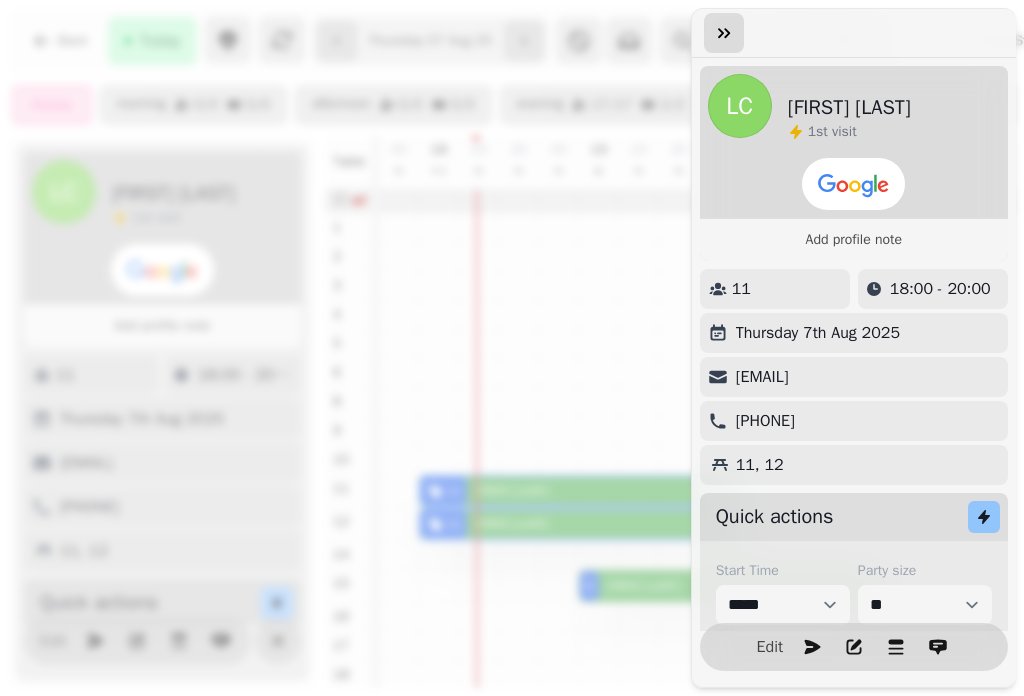 click 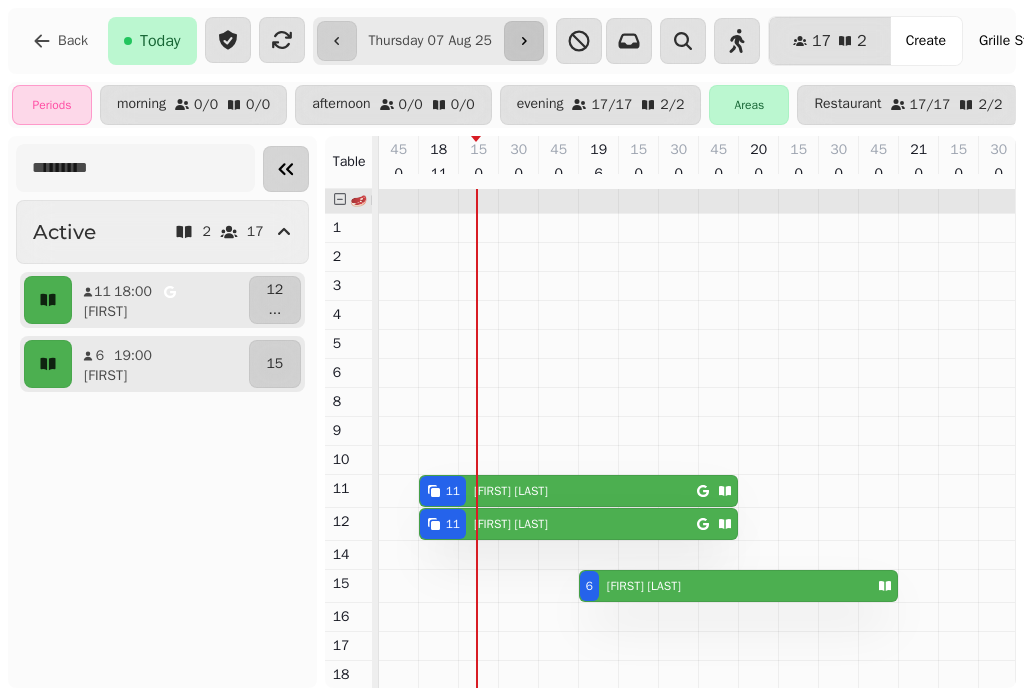 click 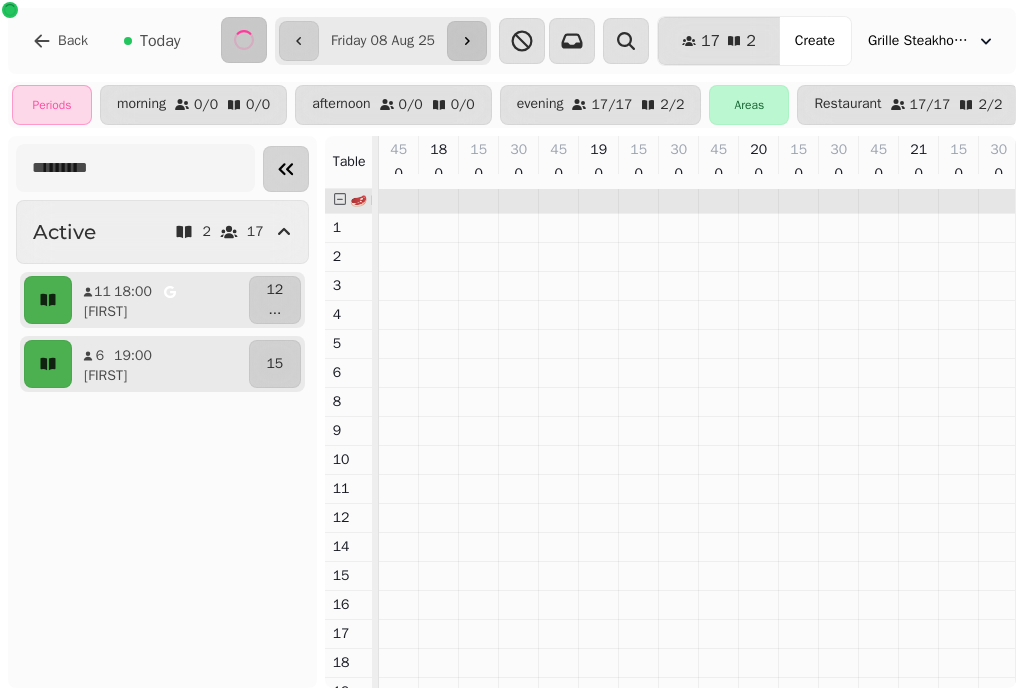 scroll, scrollTop: 0, scrollLeft: 826, axis: horizontal 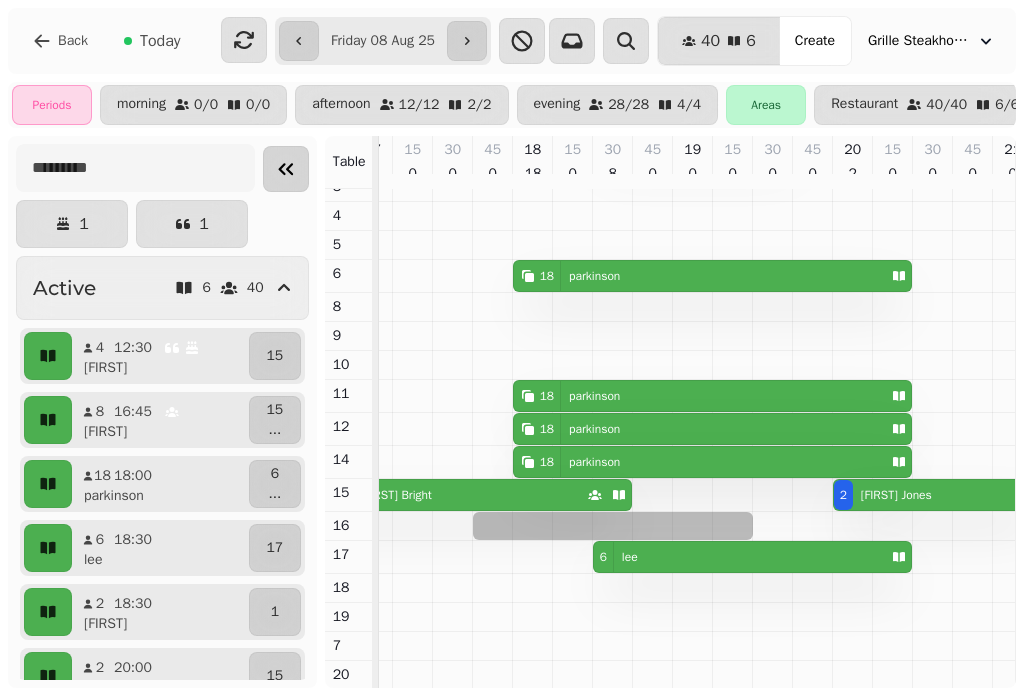 click 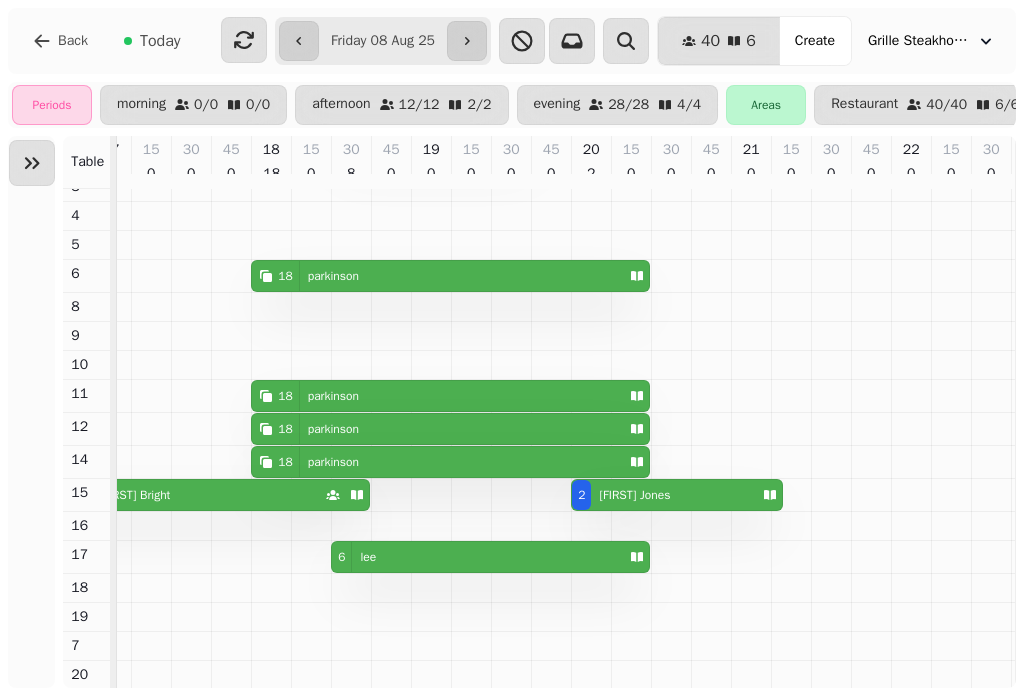 scroll, scrollTop: 103, scrollLeft: 662, axis: both 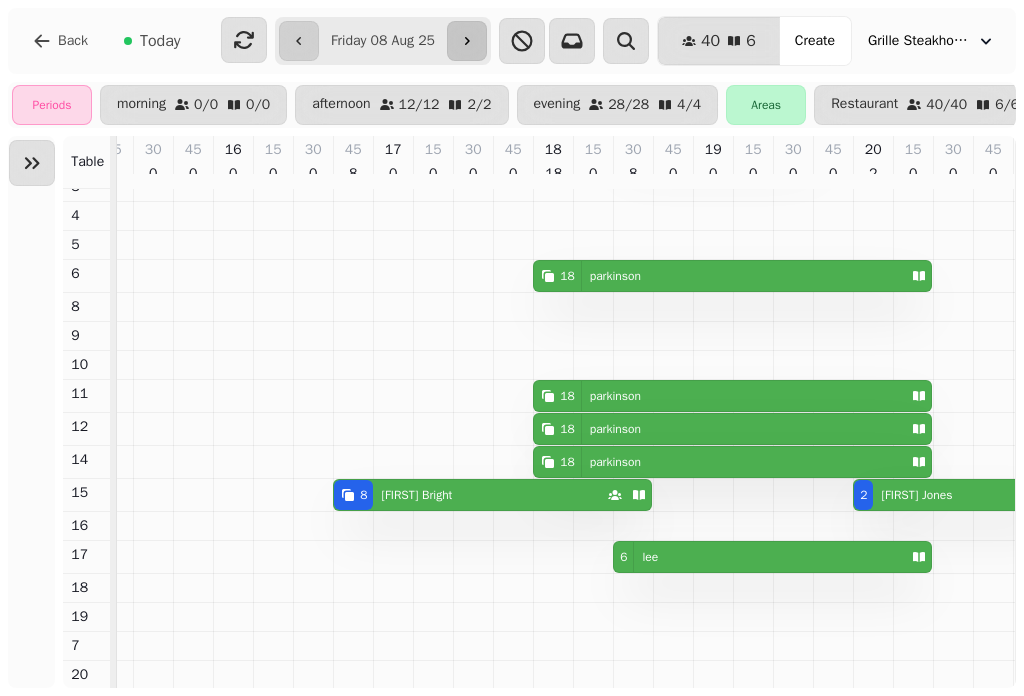 click at bounding box center [467, 41] 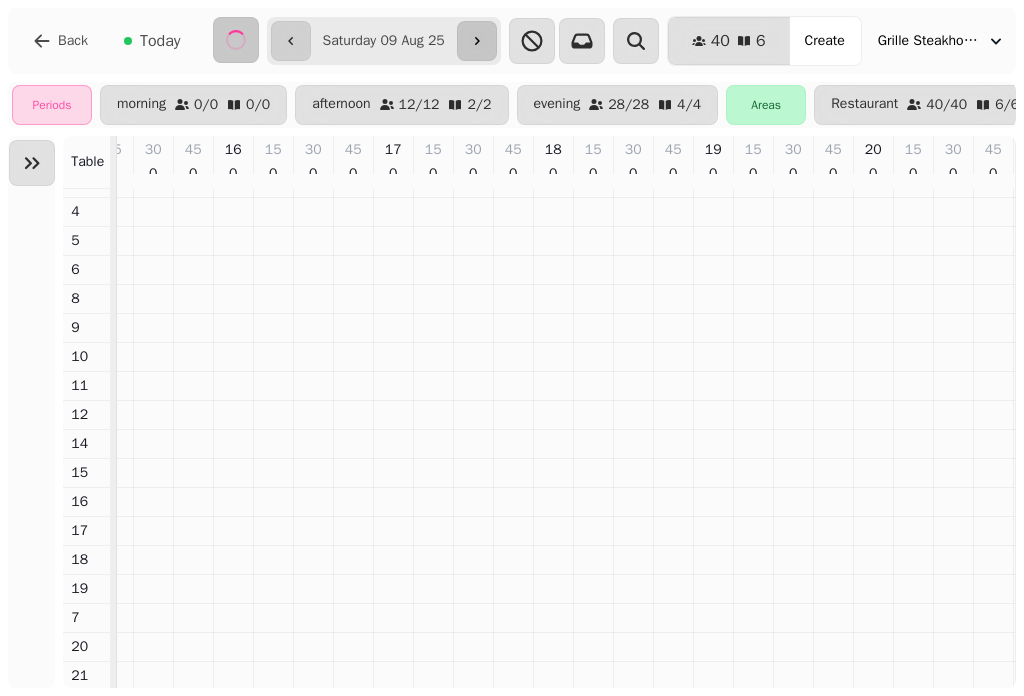 scroll, scrollTop: 0, scrollLeft: 826, axis: horizontal 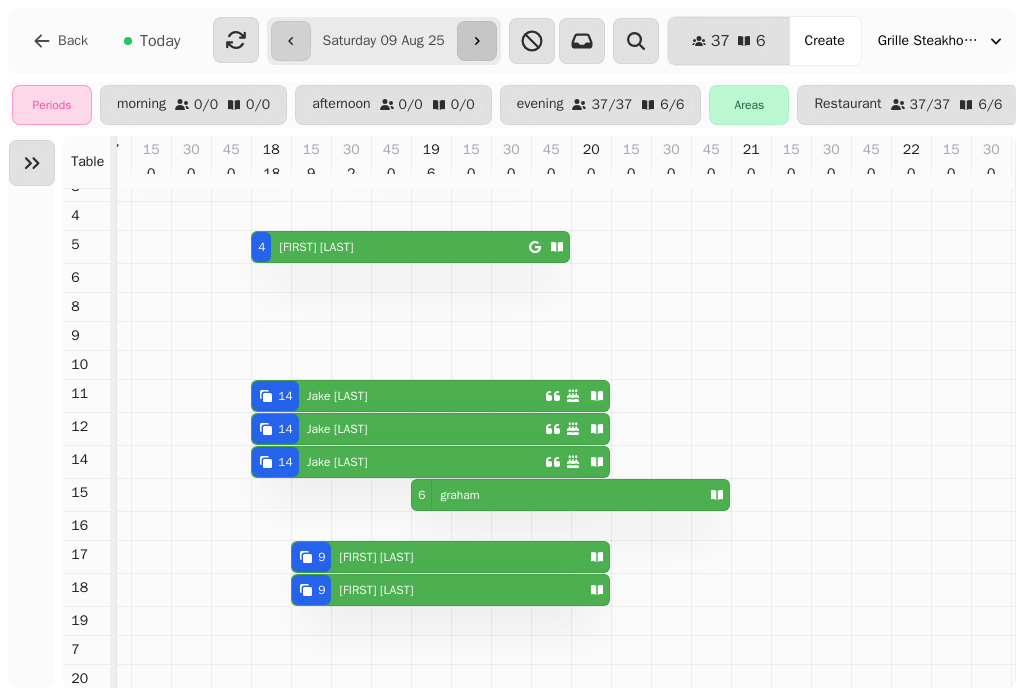 click 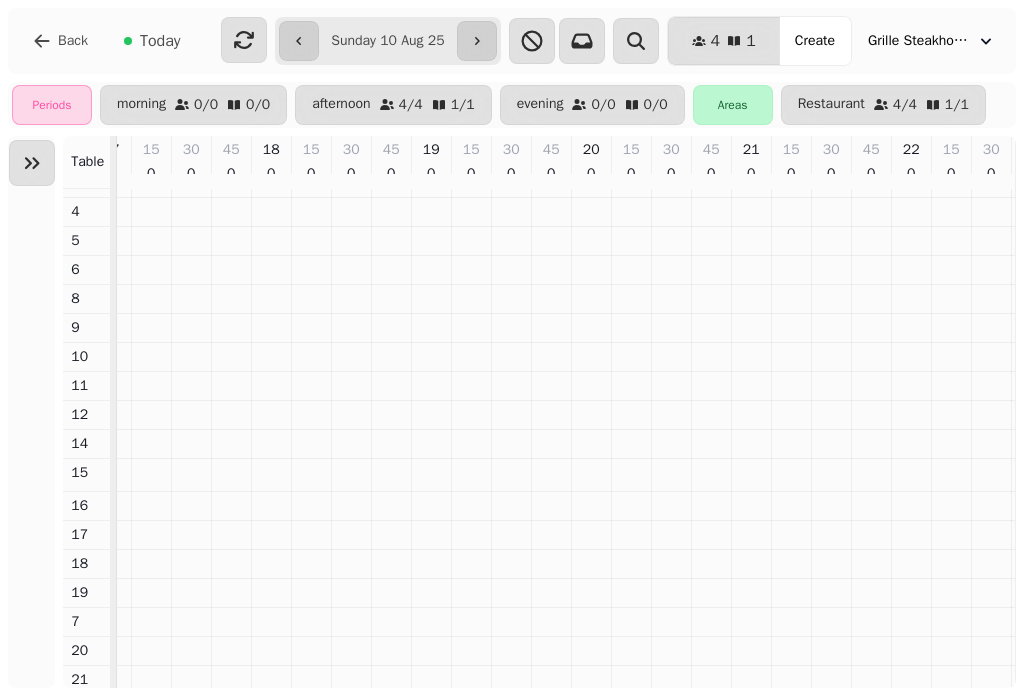 scroll, scrollTop: 103, scrollLeft: 210, axis: both 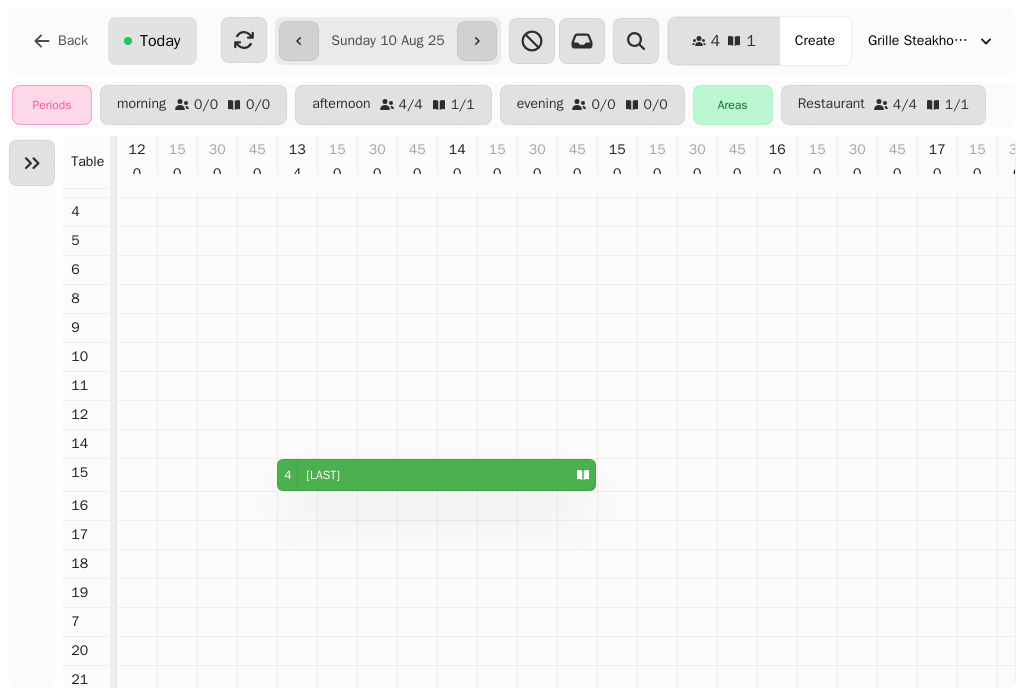 click on "Today" at bounding box center [160, 41] 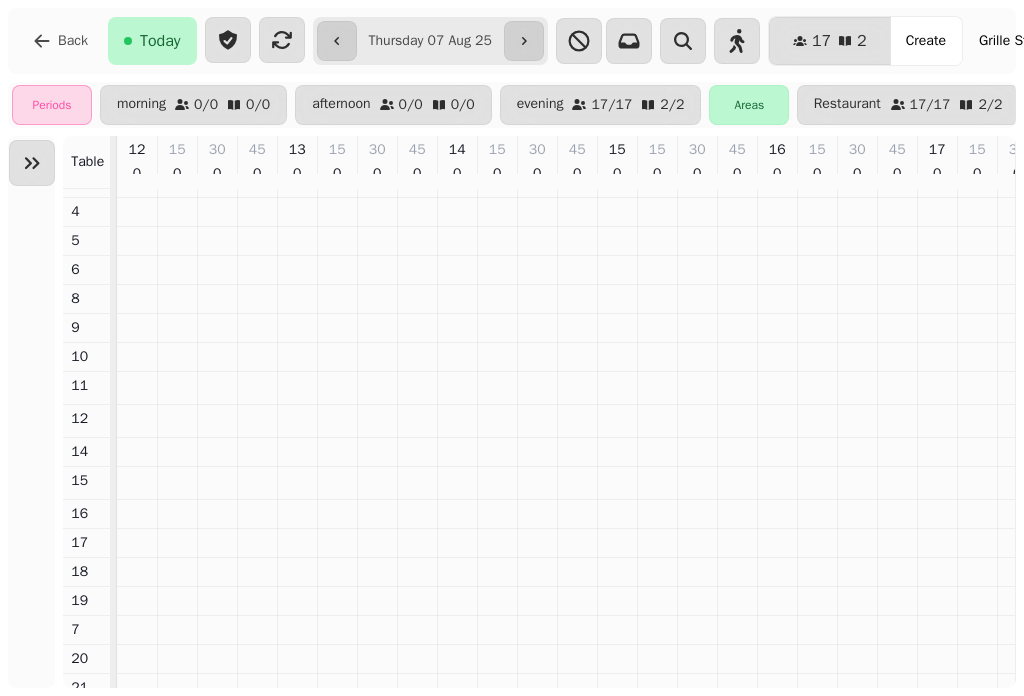 type on "**********" 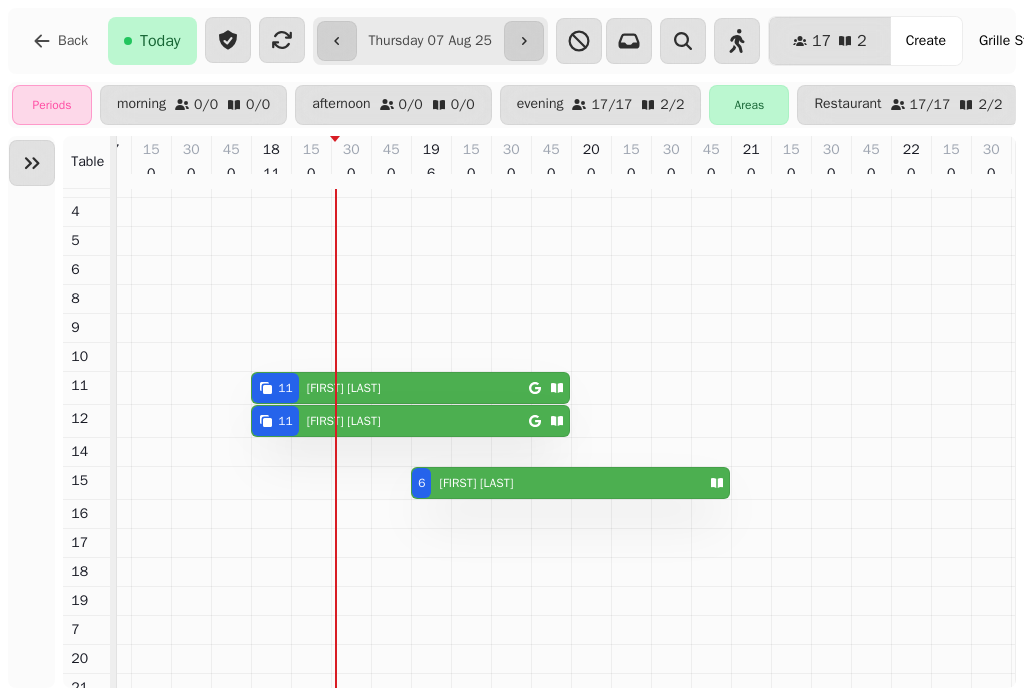 click on "[FIRST]   [LAST]" at bounding box center [344, 388] 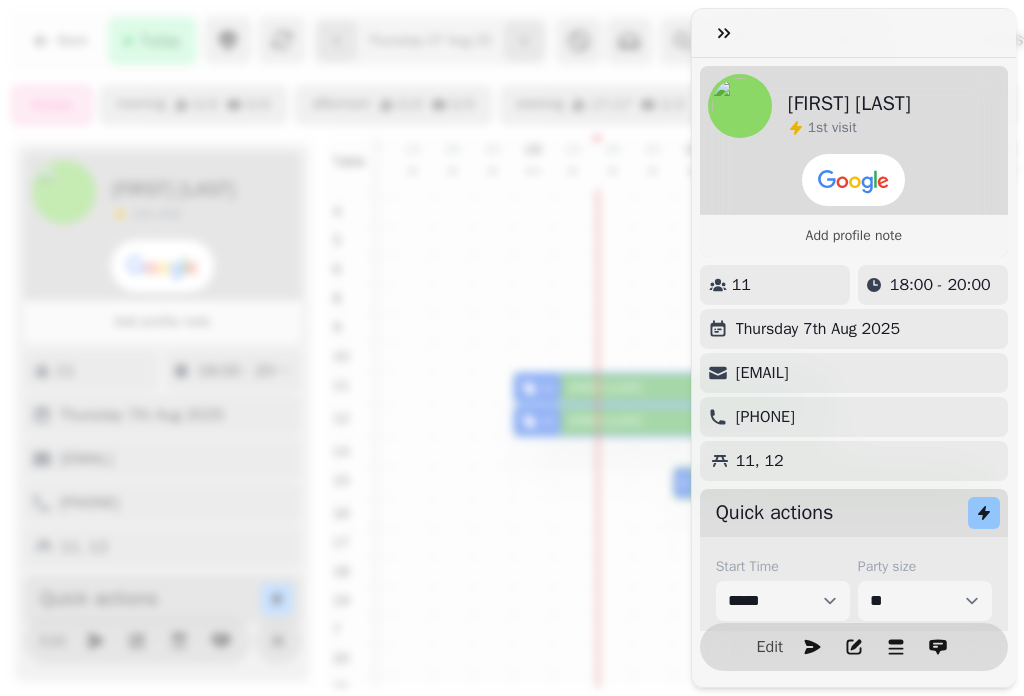 scroll, scrollTop: 0, scrollLeft: 920, axis: horizontal 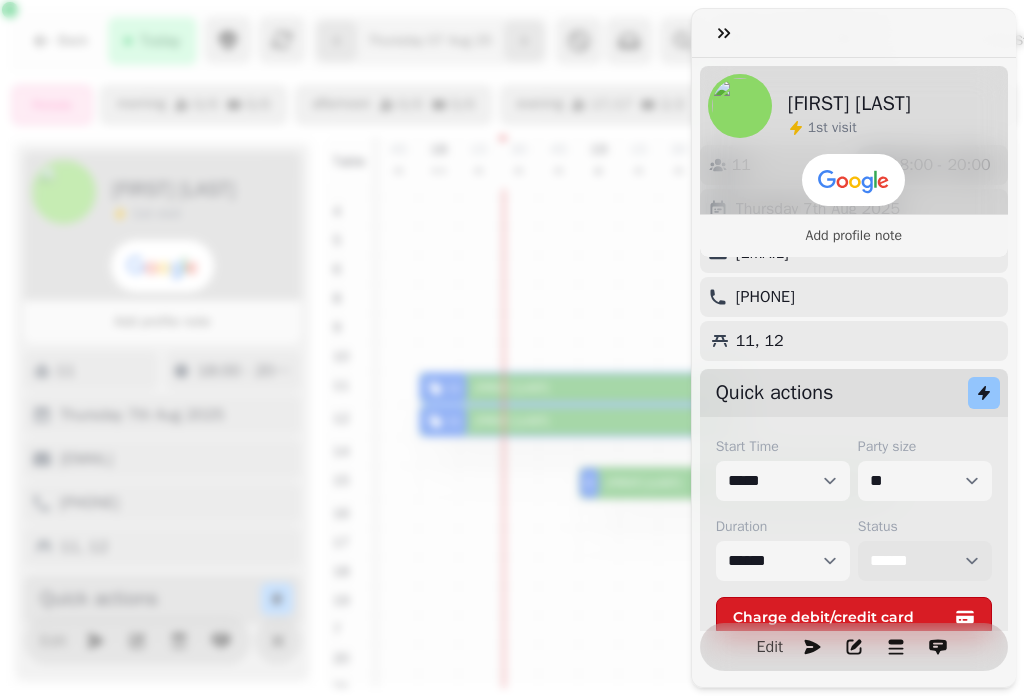click on "**********" at bounding box center [925, 561] 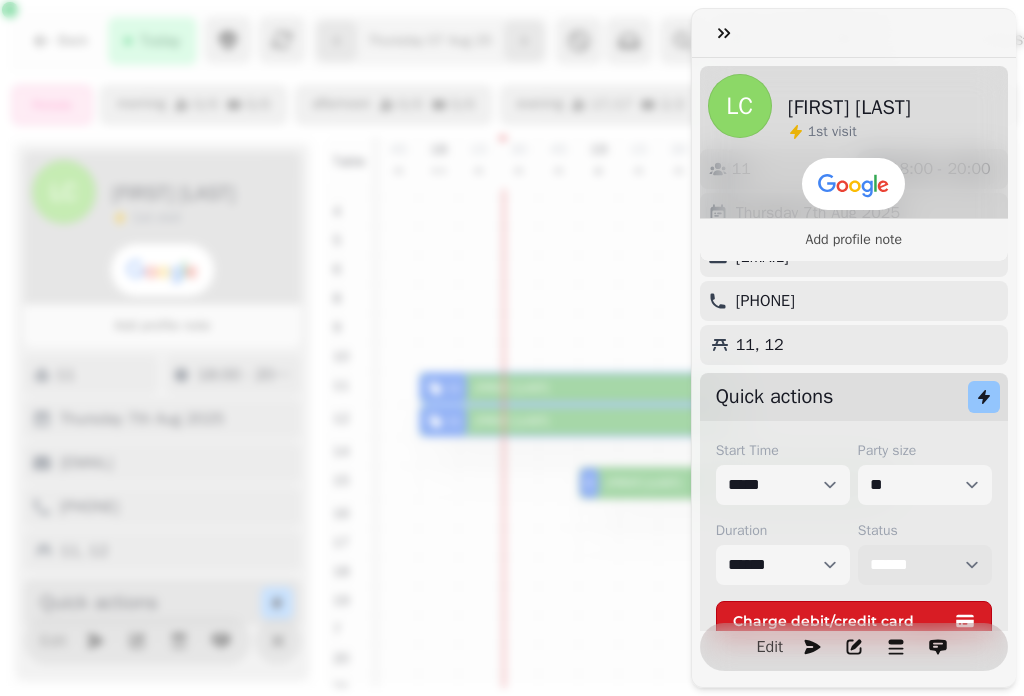scroll, scrollTop: 124, scrollLeft: 0, axis: vertical 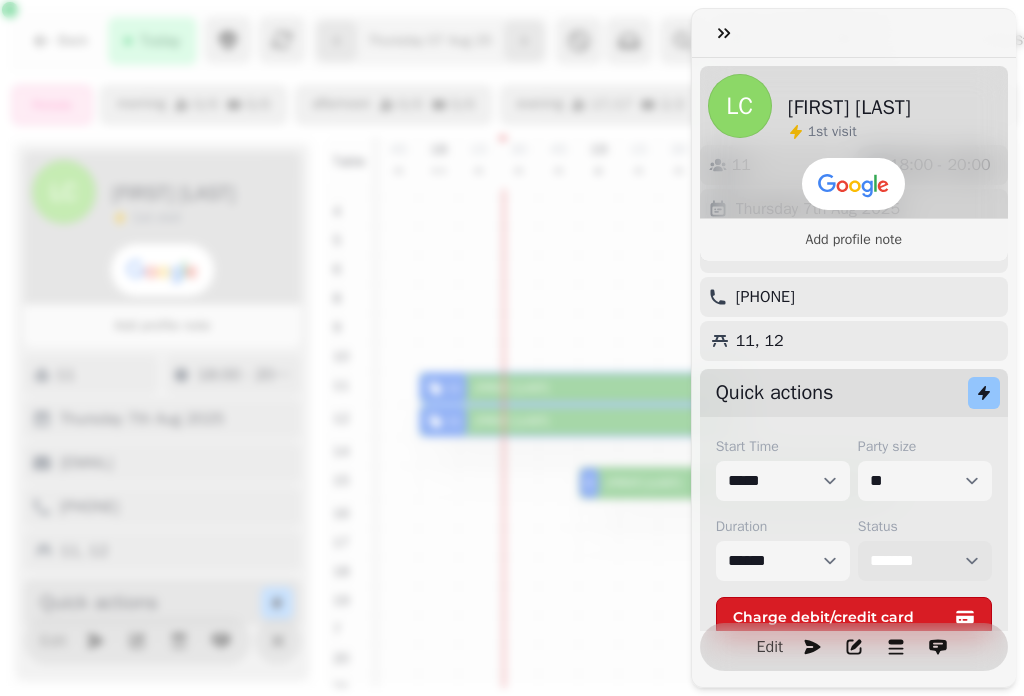 click on "**********" at bounding box center [925, 561] 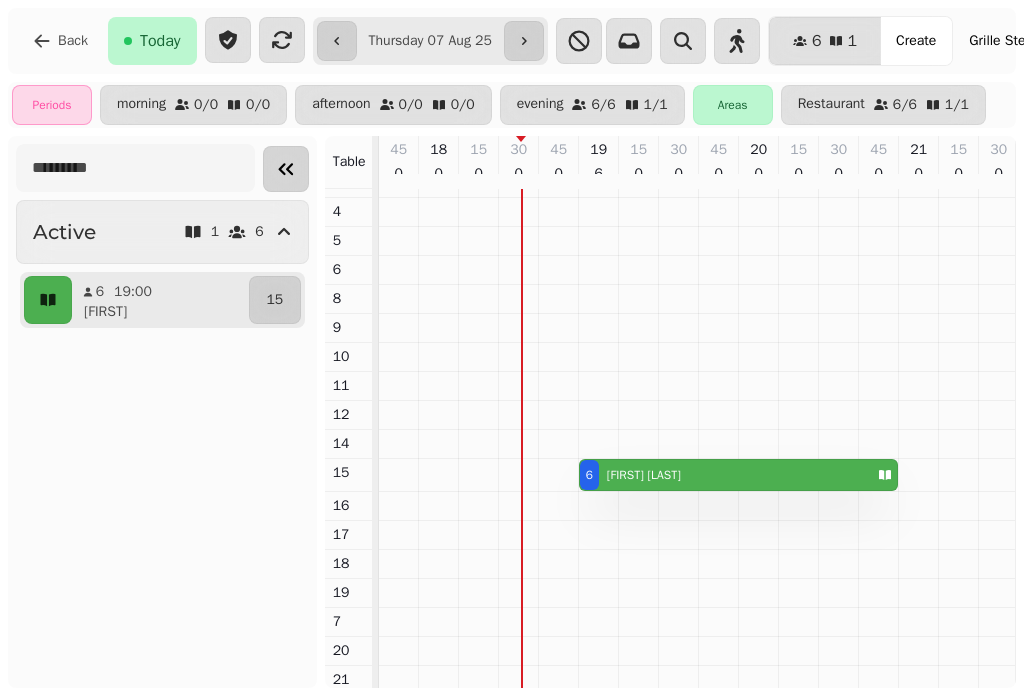scroll, scrollTop: 103, scrollLeft: 1179, axis: both 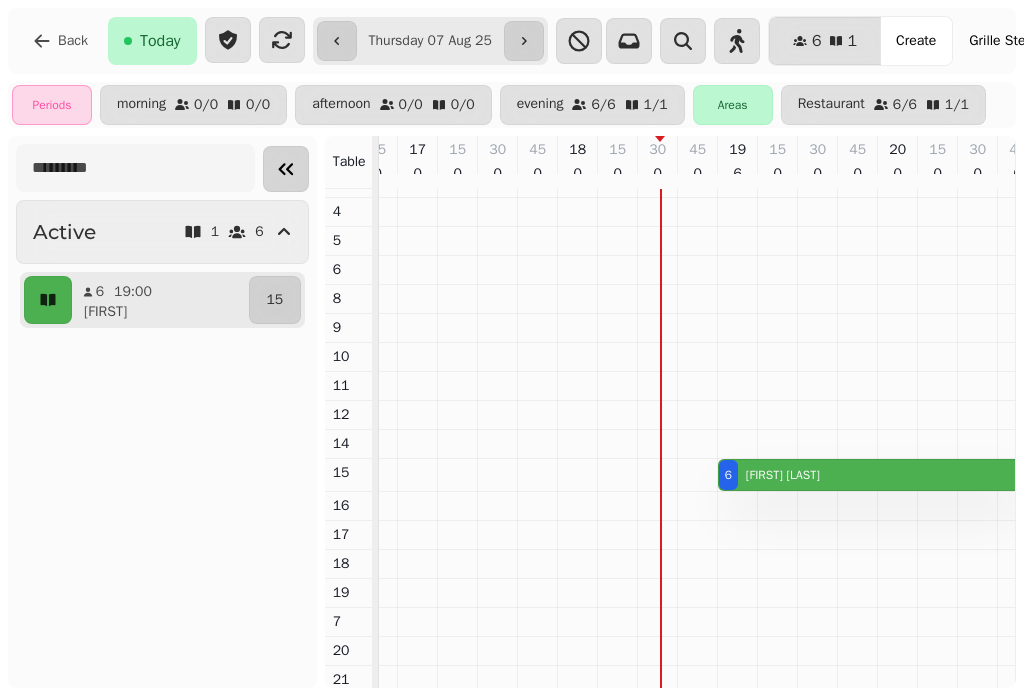 click on "Grille Steakhouse" at bounding box center (1019, 41) 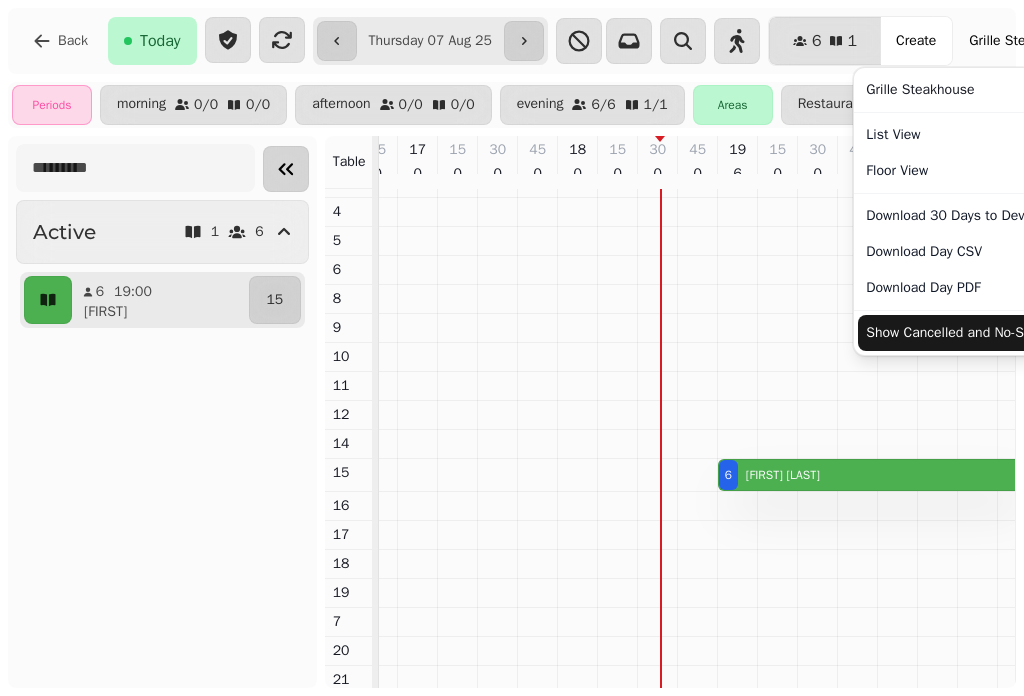 click on "Show Cancelled and No-Shows" at bounding box center (981, 333) 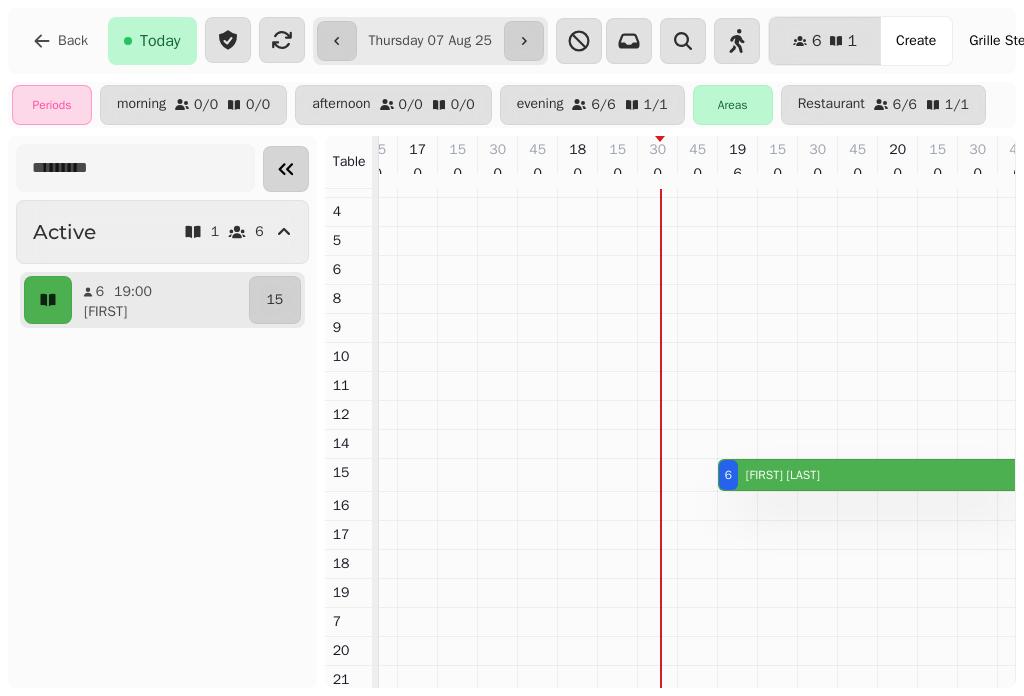 scroll, scrollTop: 0, scrollLeft: 83, axis: horizontal 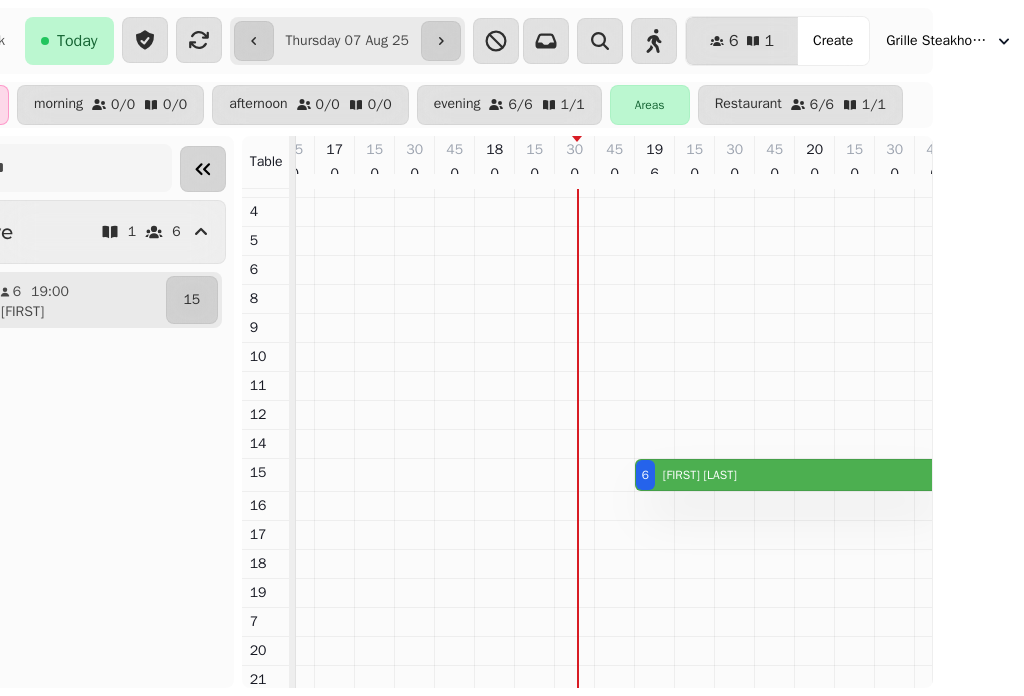 select on "**********" 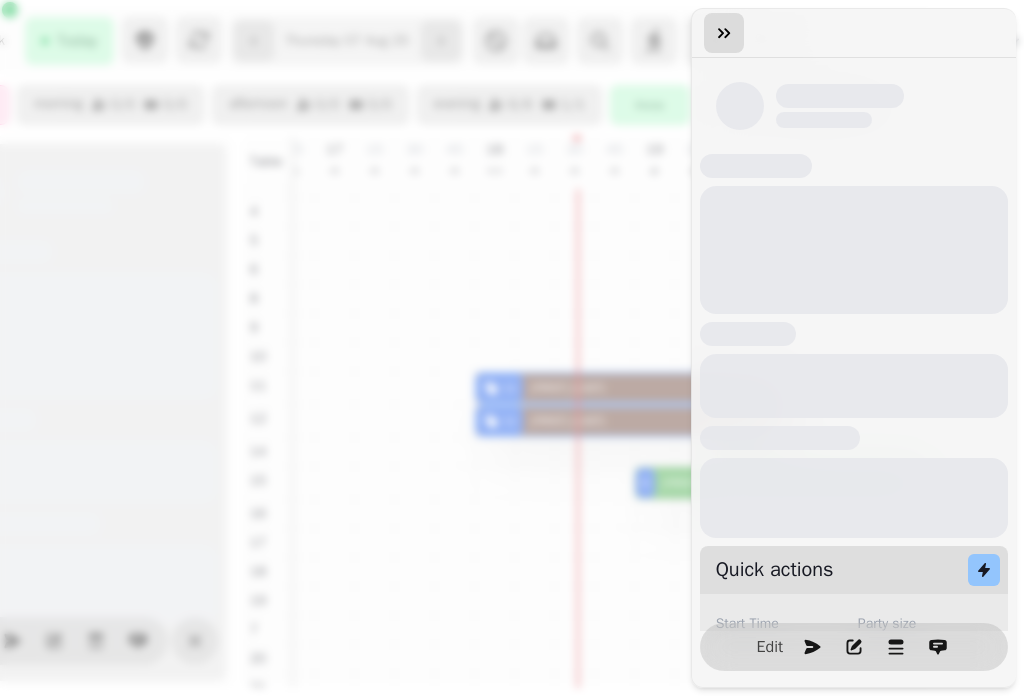 click 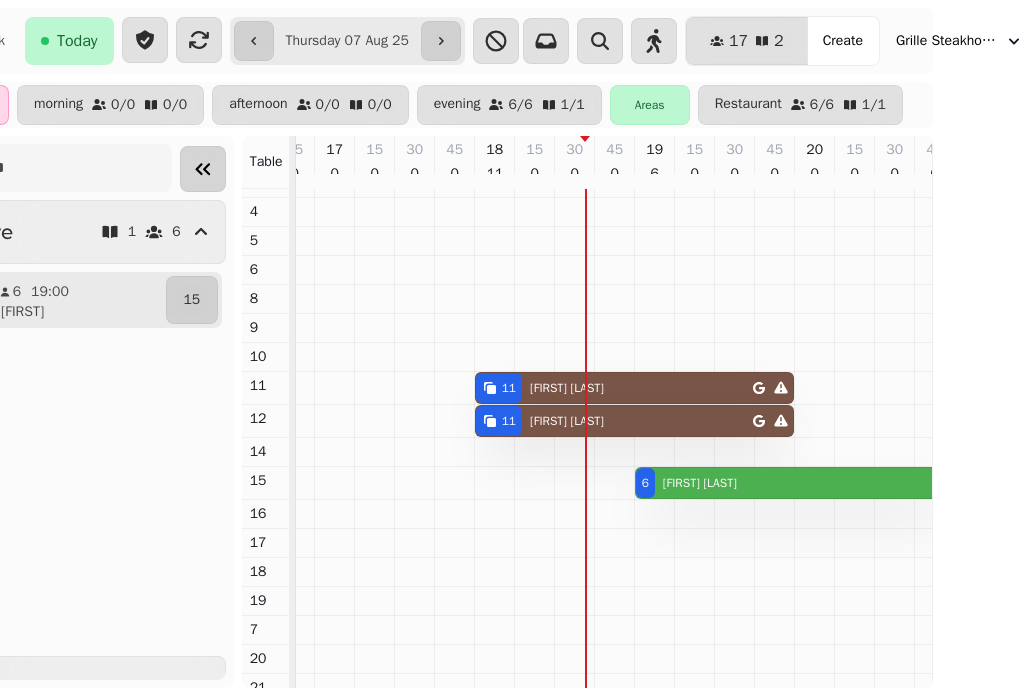 click on "[FIRST]   [LAST]" at bounding box center (563, 388) 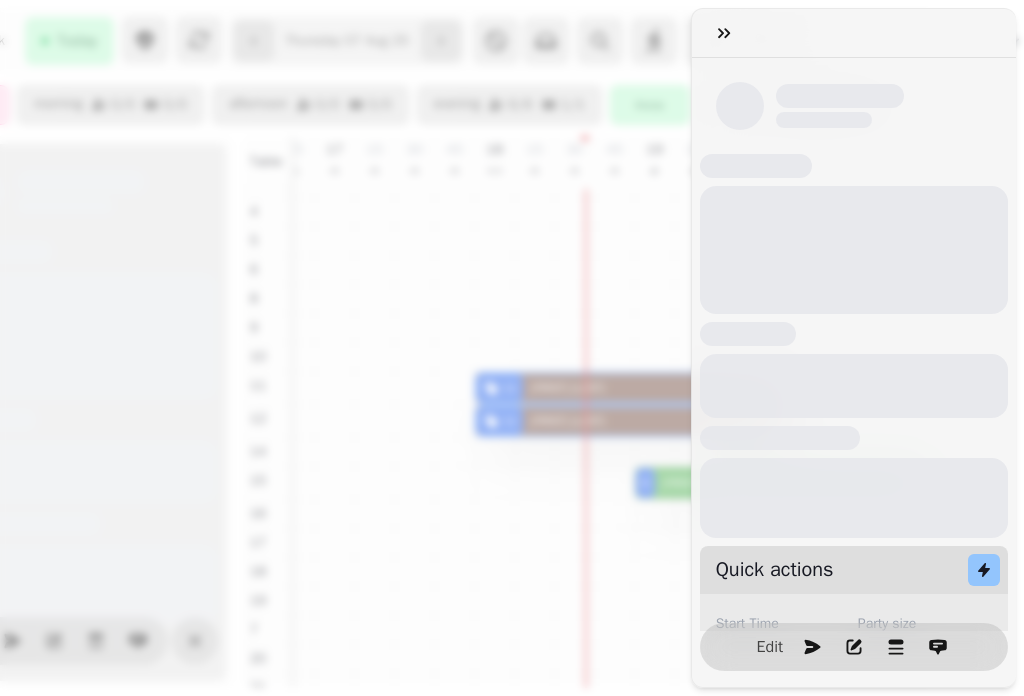 scroll, scrollTop: 0, scrollLeft: 947, axis: horizontal 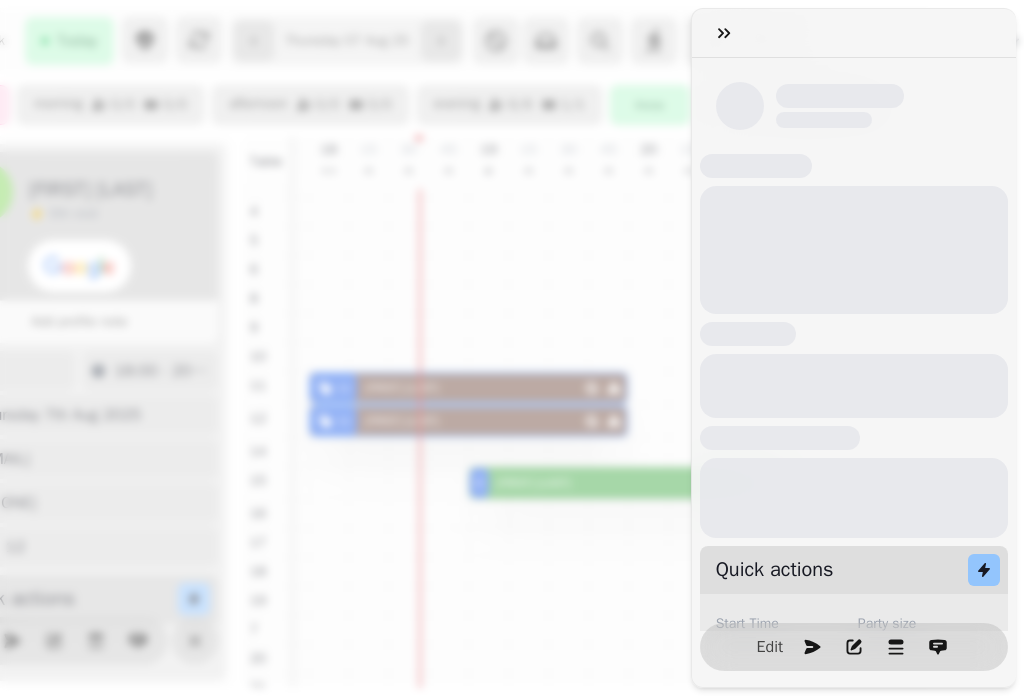 click 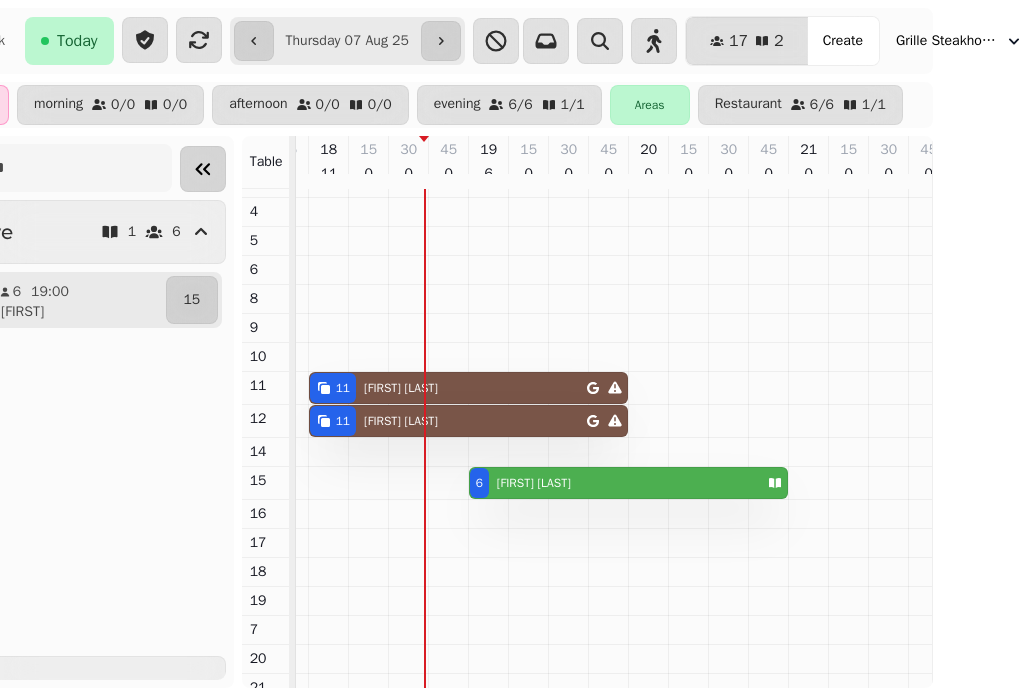 click on "[FIRST]   [LAST]" at bounding box center [448, 388] 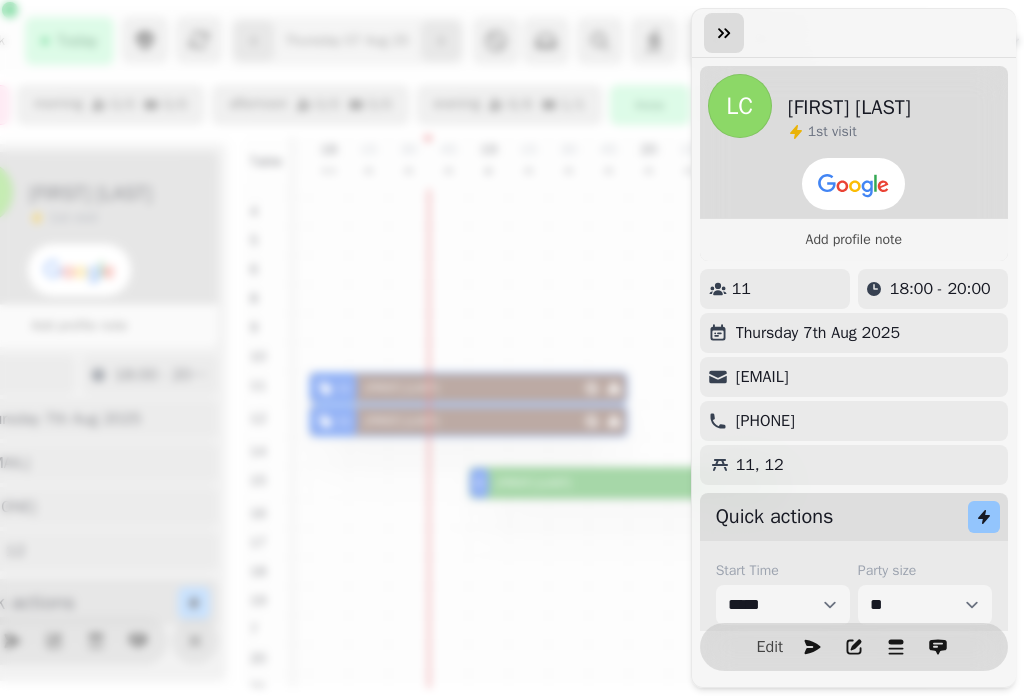 click 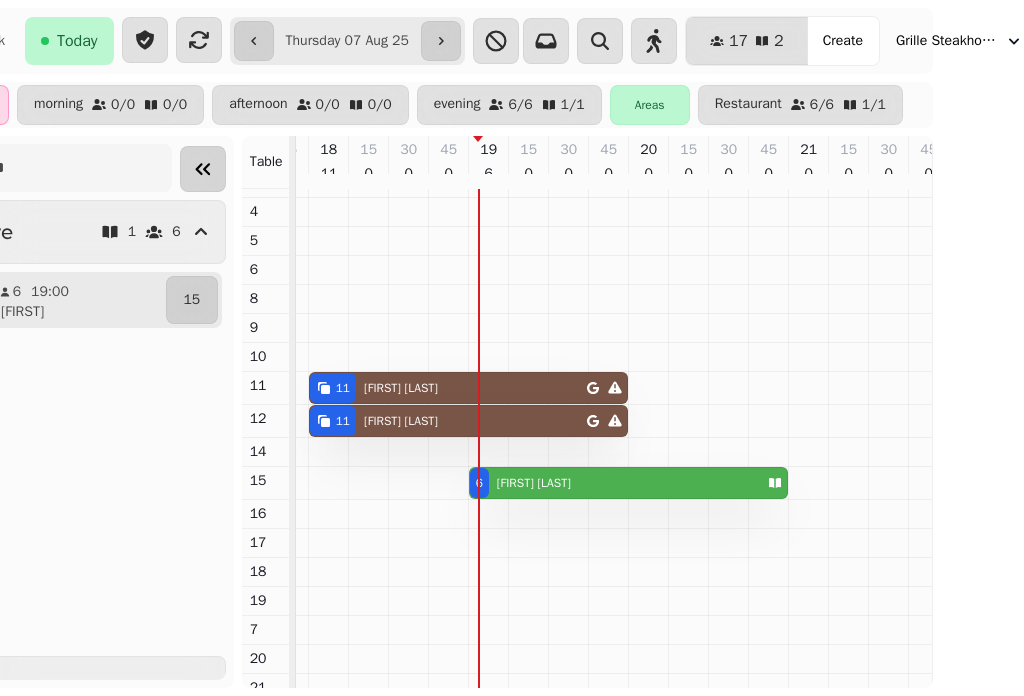 type 